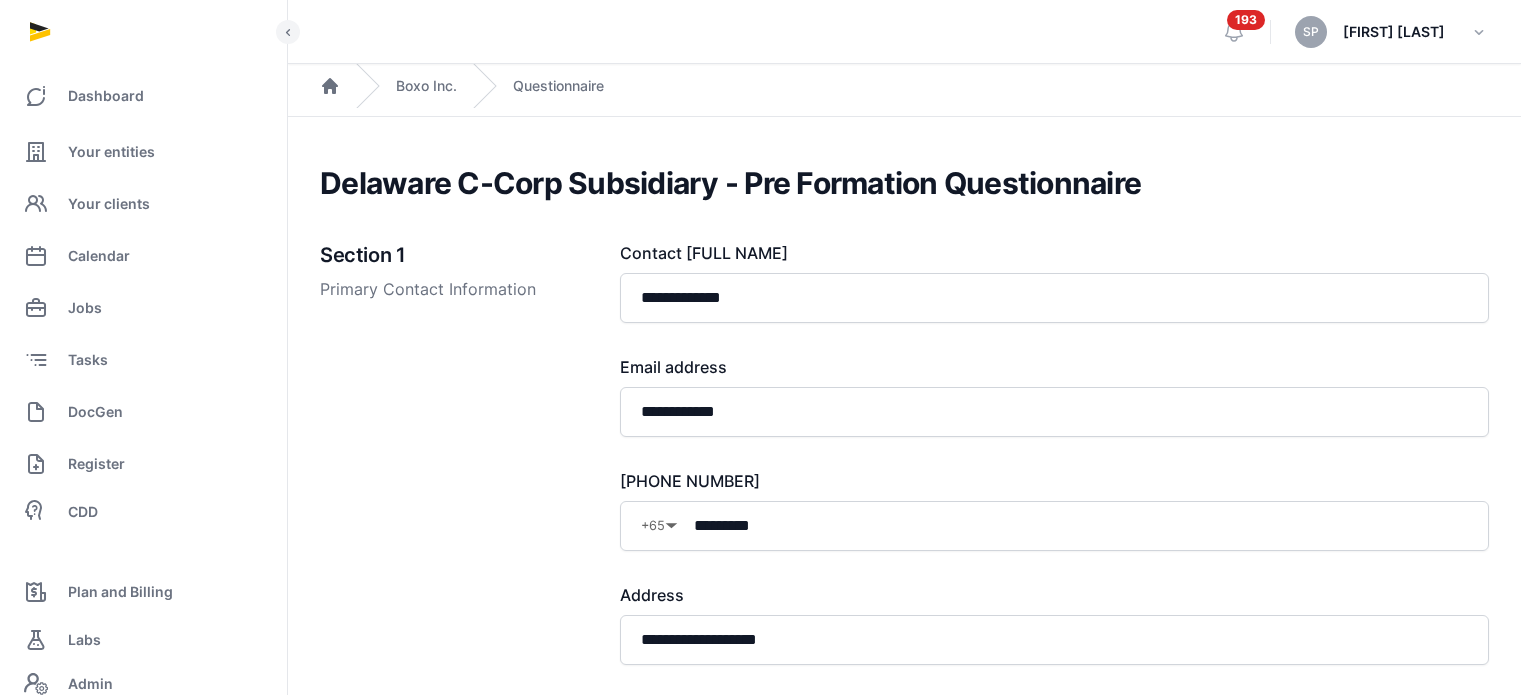 scroll, scrollTop: 890, scrollLeft: 0, axis: vertical 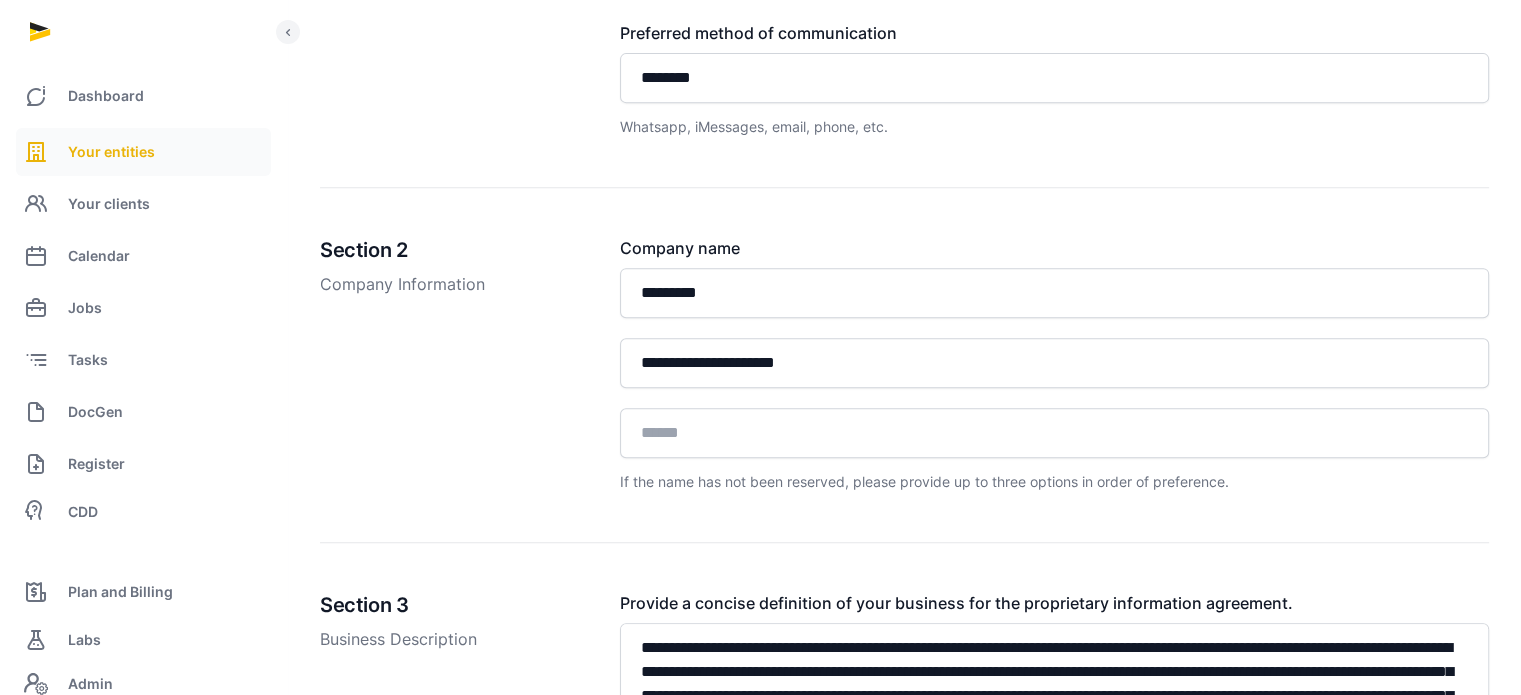 click on "Your entities" at bounding box center (143, 152) 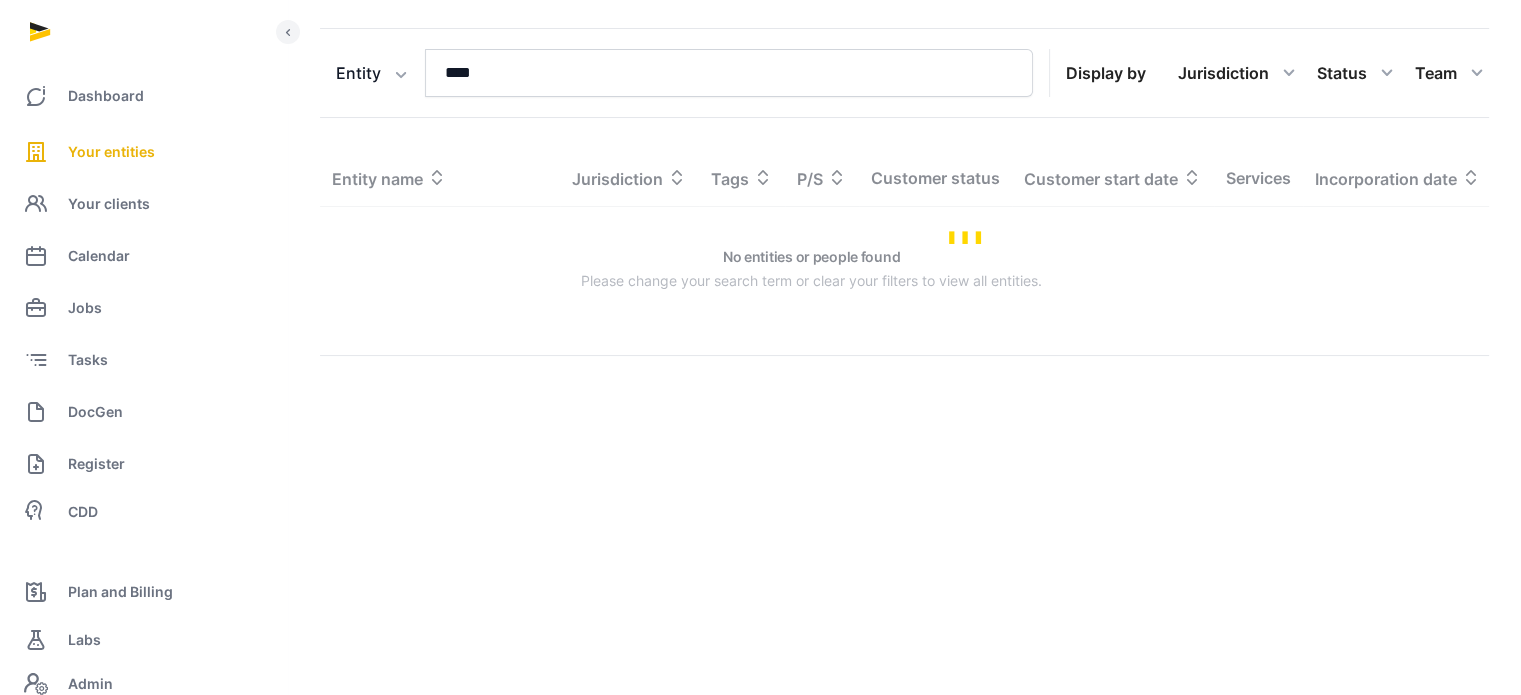 scroll, scrollTop: 0, scrollLeft: 0, axis: both 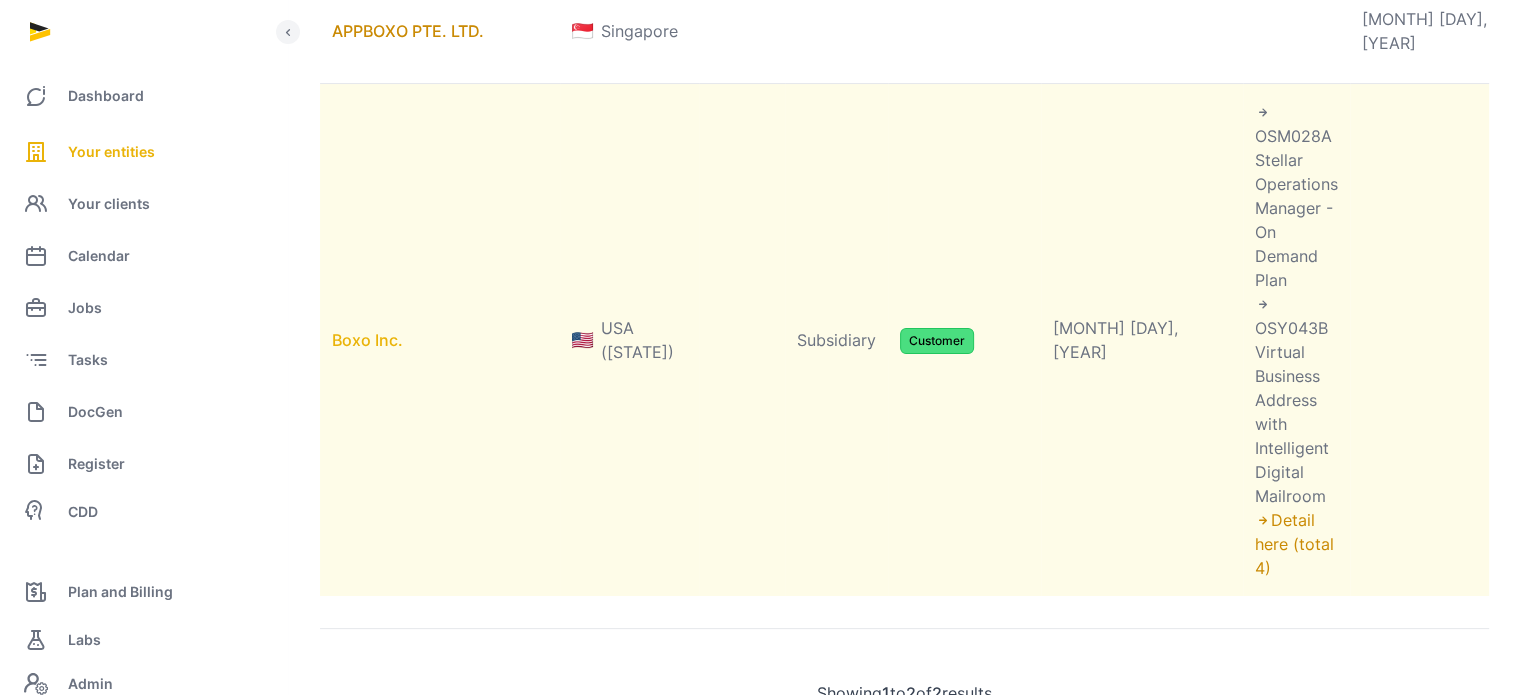 click on "Boxo Inc." at bounding box center [367, 340] 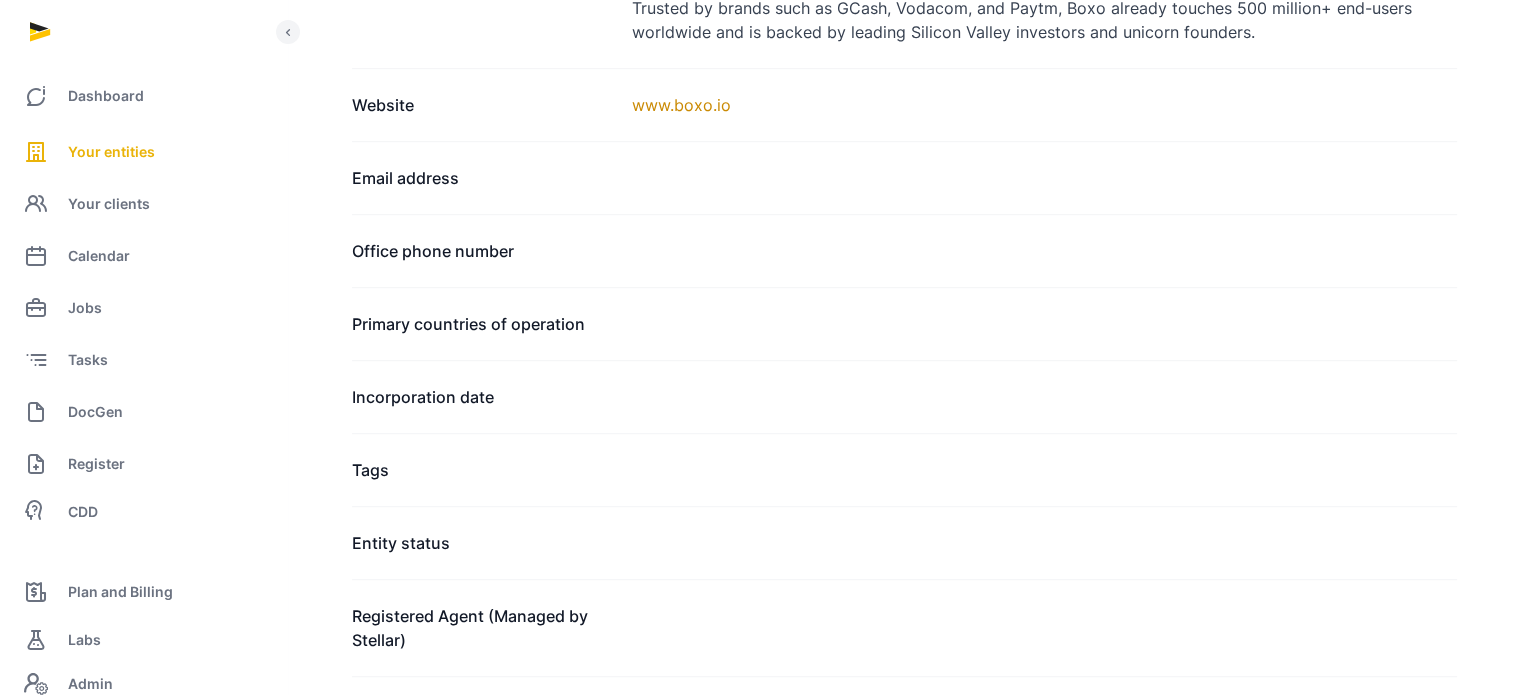 scroll, scrollTop: 0, scrollLeft: 0, axis: both 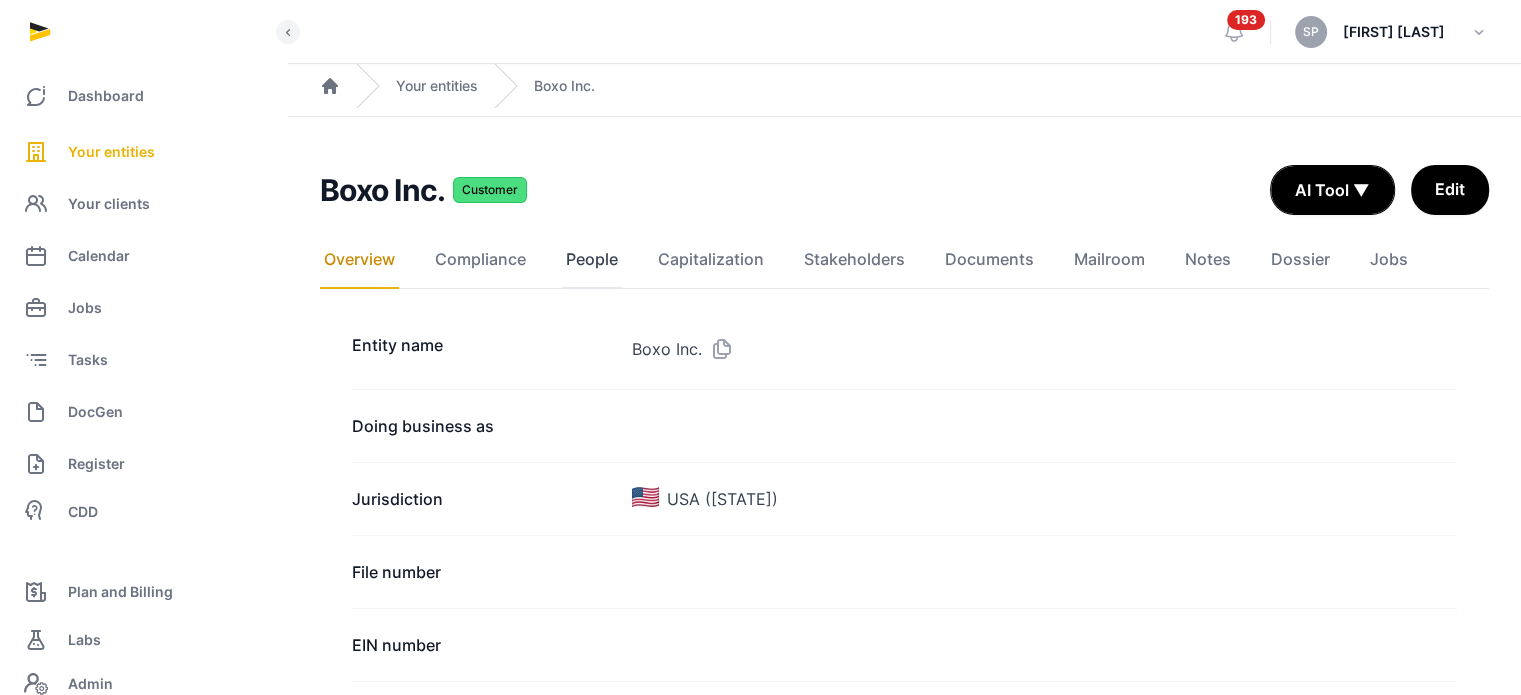 click on "People" 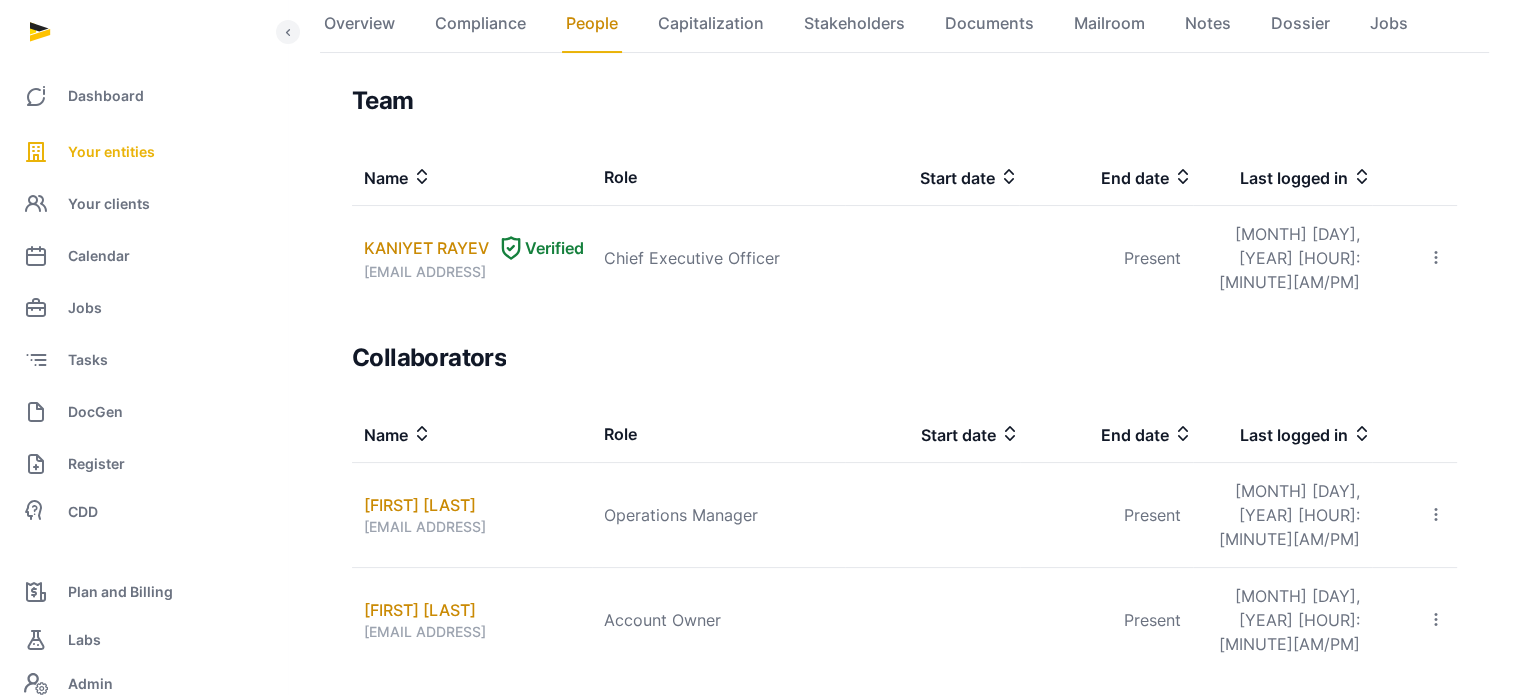 scroll, scrollTop: 170, scrollLeft: 0, axis: vertical 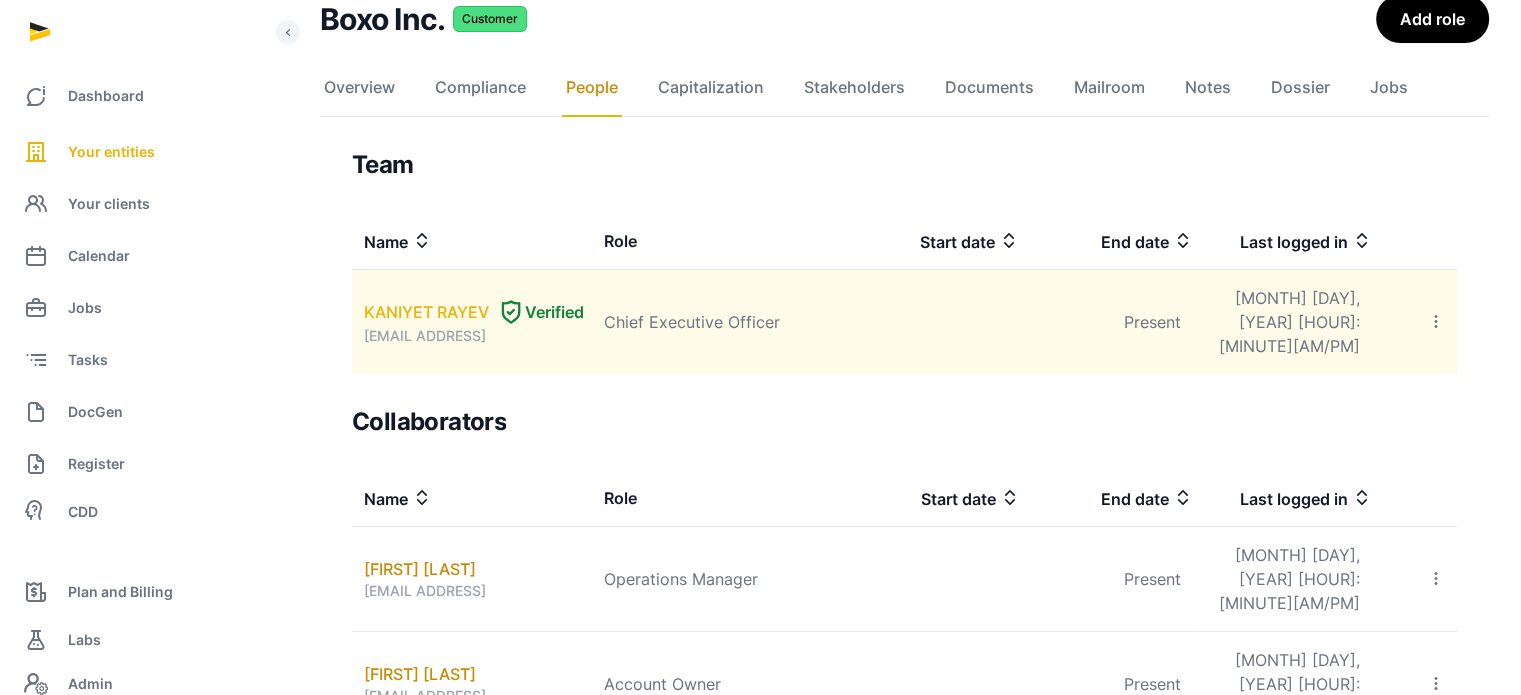 click on "KANIYET RAYEV" at bounding box center [426, 312] 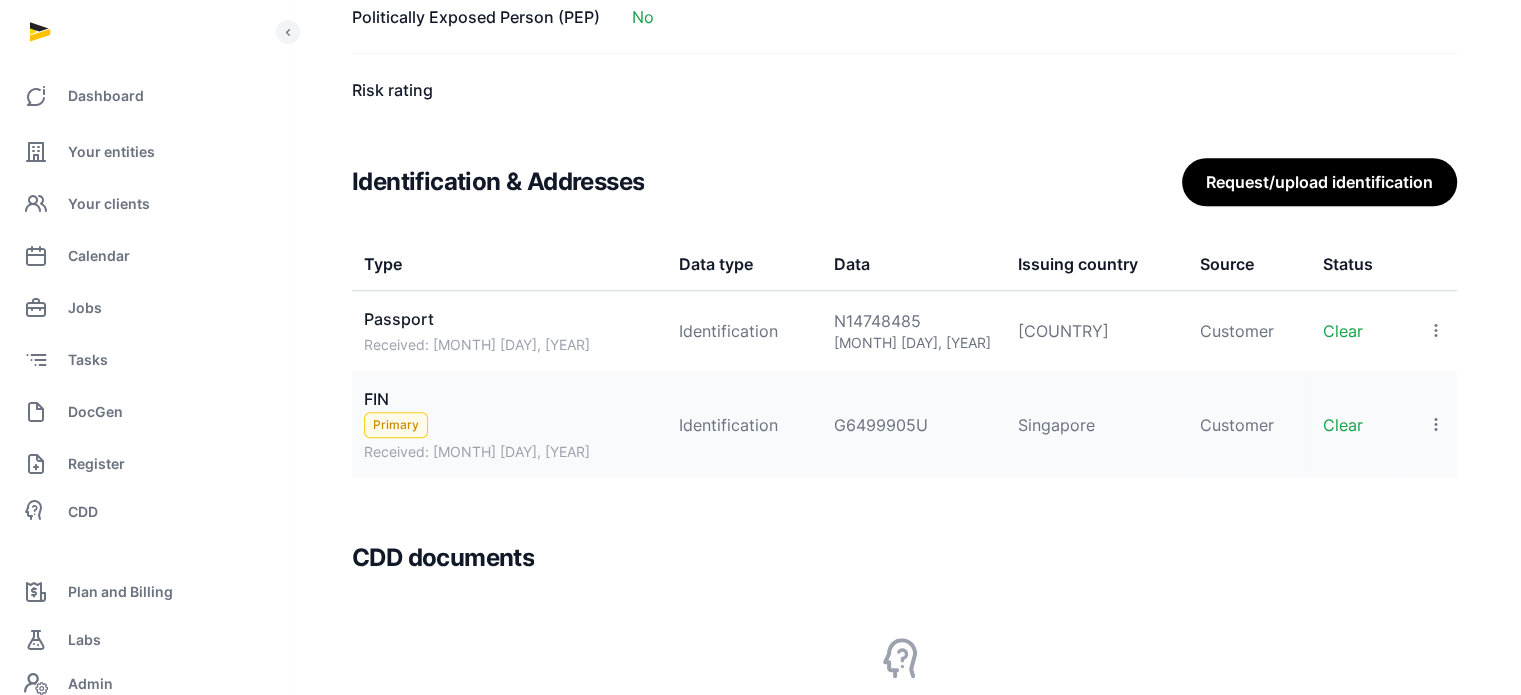 scroll, scrollTop: 1595, scrollLeft: 0, axis: vertical 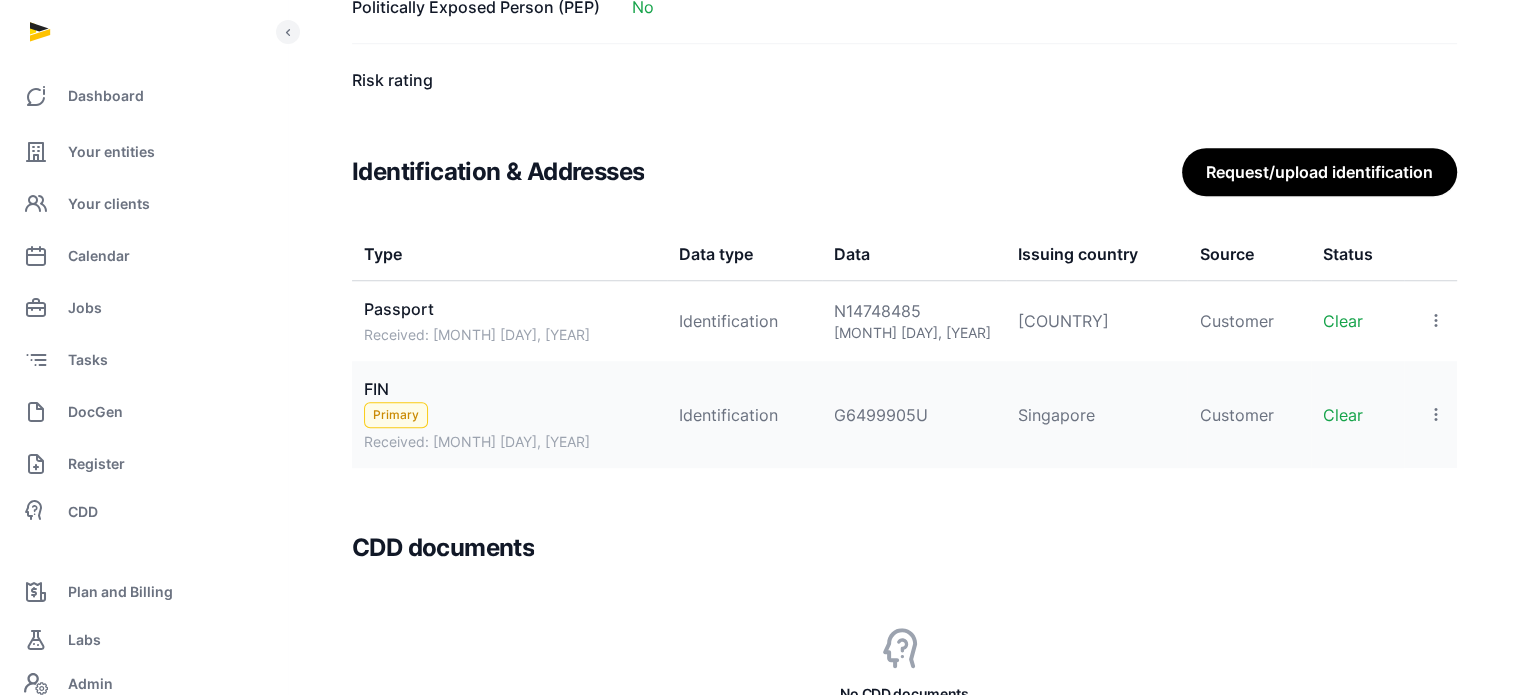 click 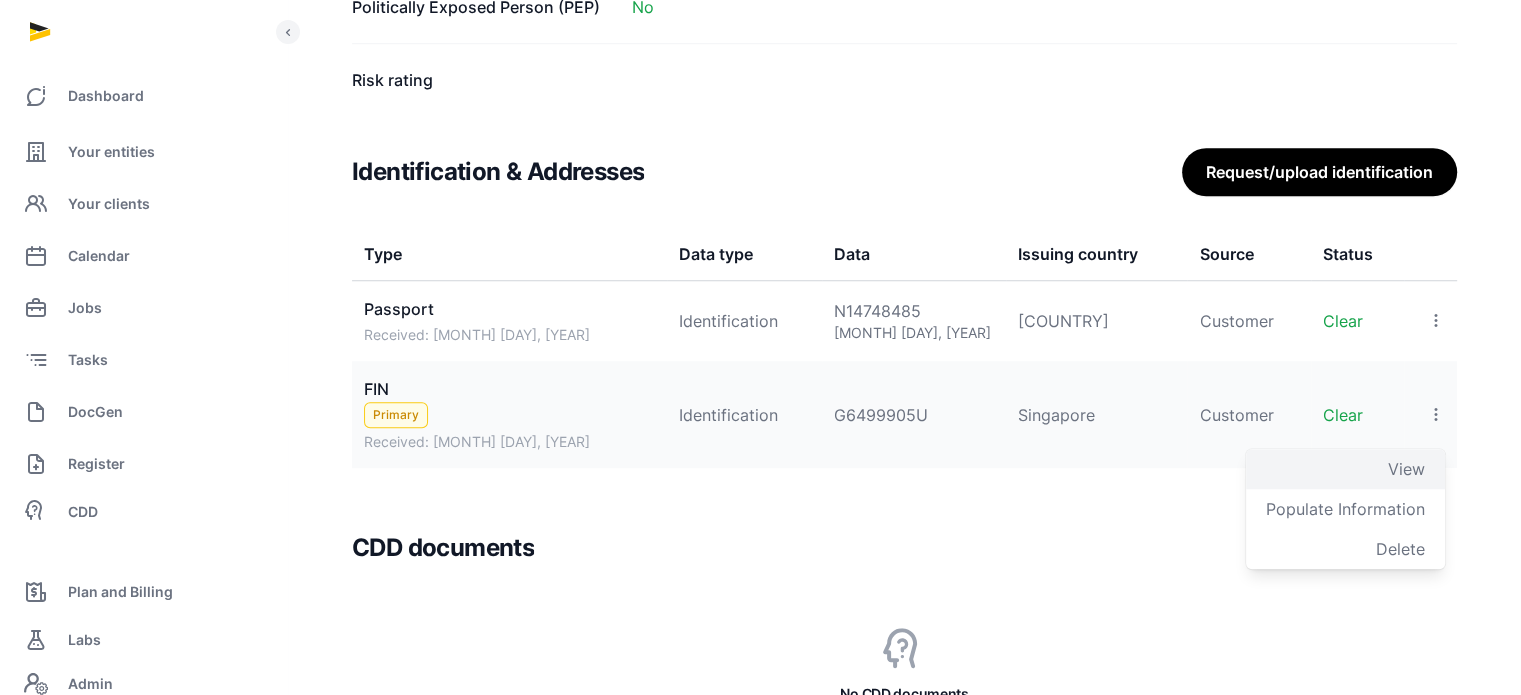 click on "View" at bounding box center [1406, 469] 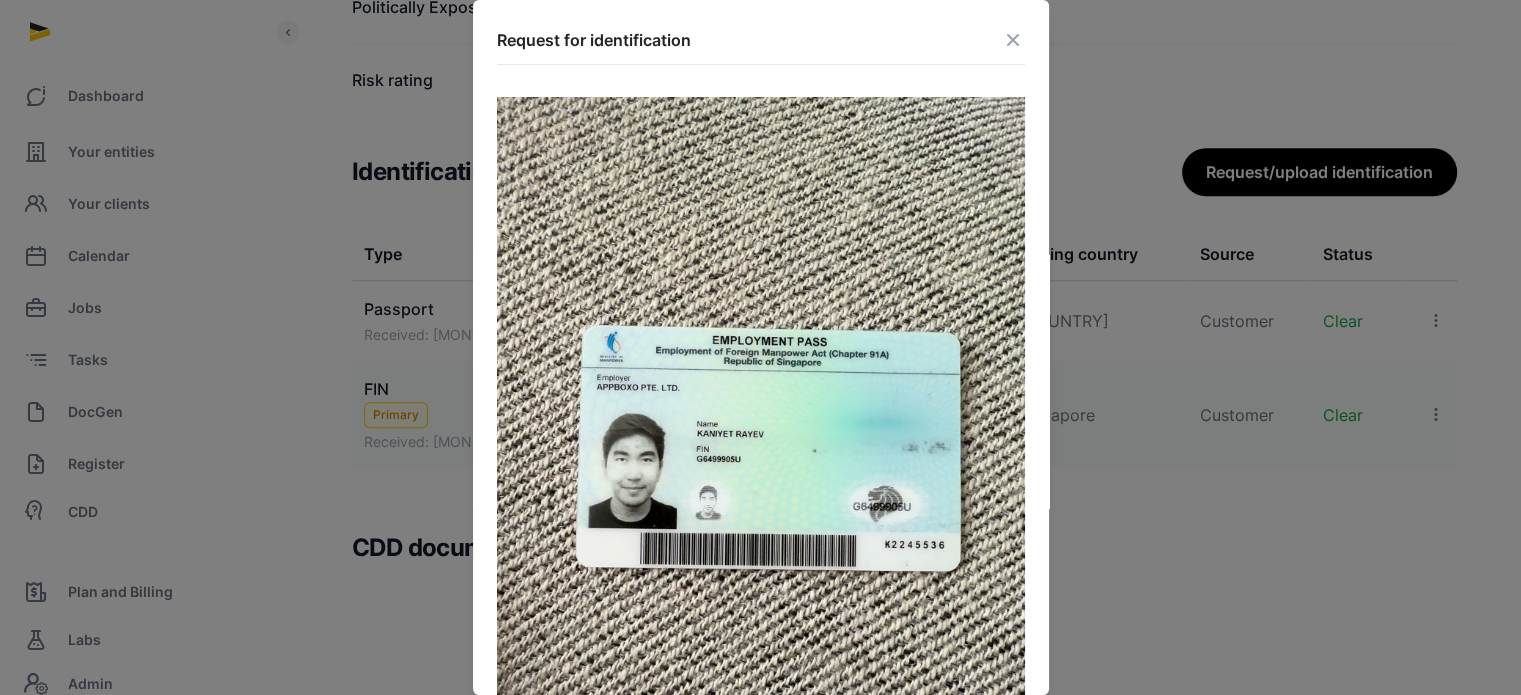 click at bounding box center (1013, 40) 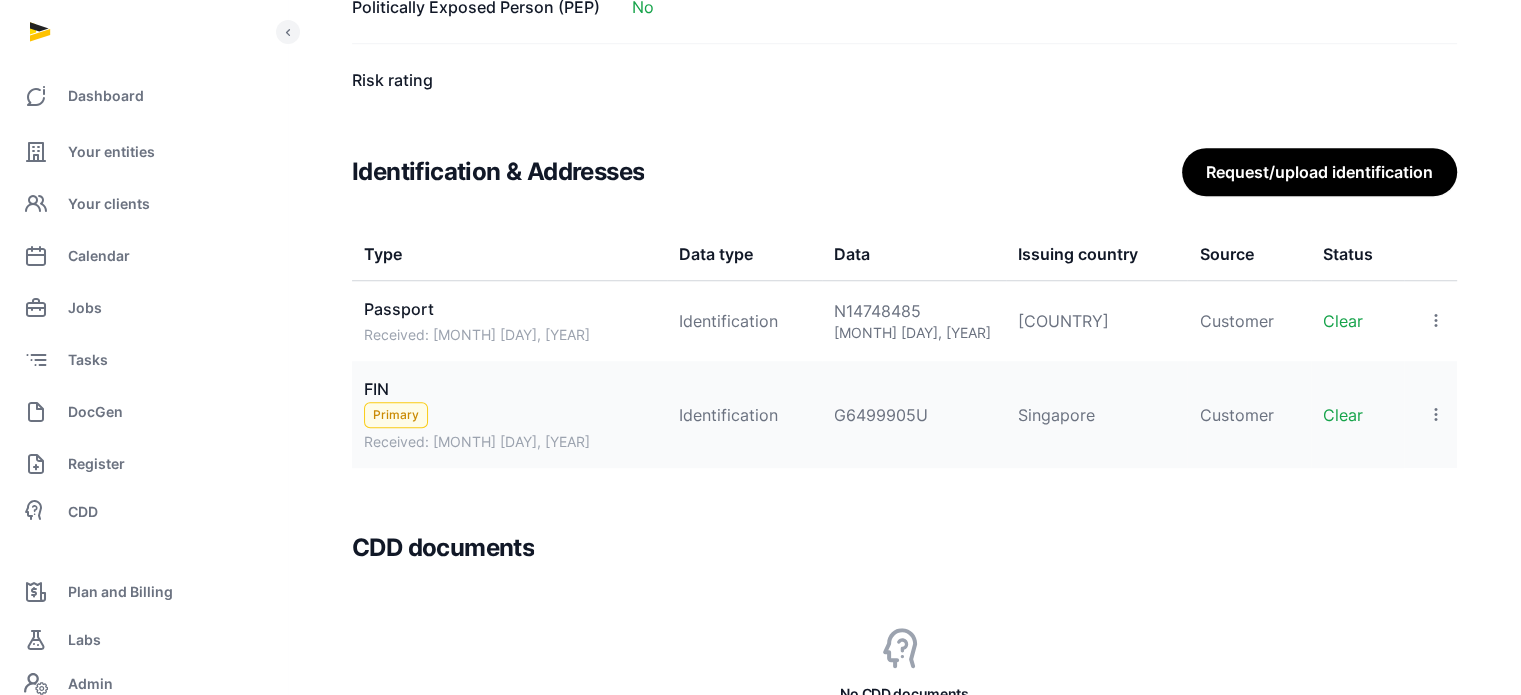 click 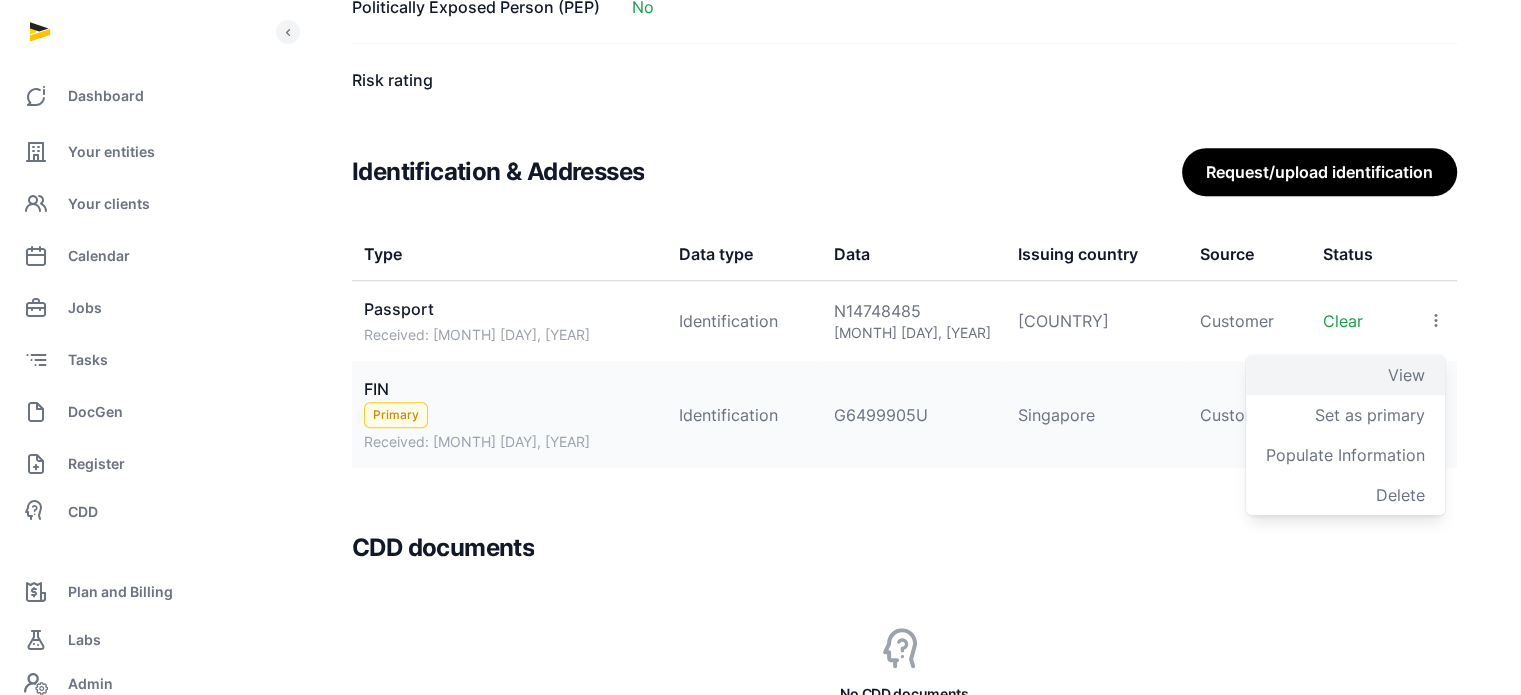 click on "View" 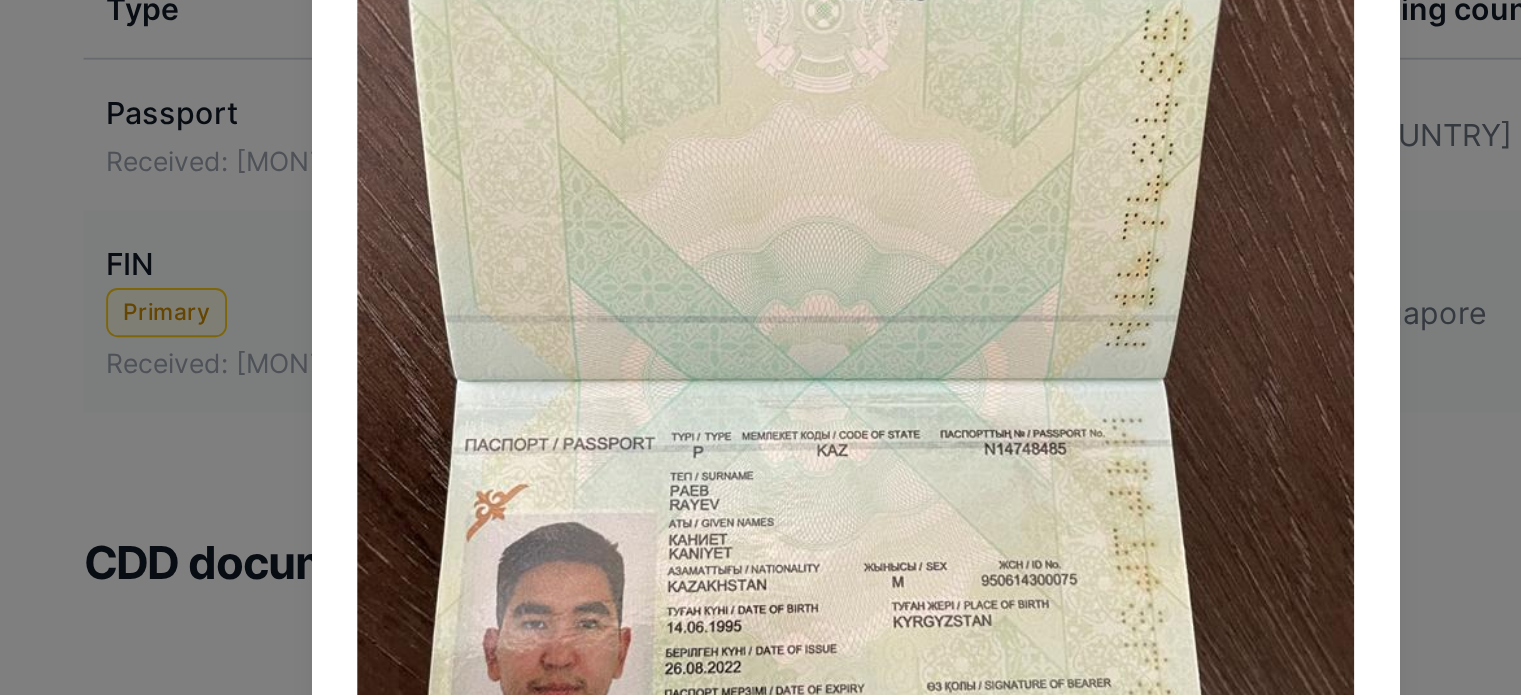 scroll, scrollTop: 1595, scrollLeft: 0, axis: vertical 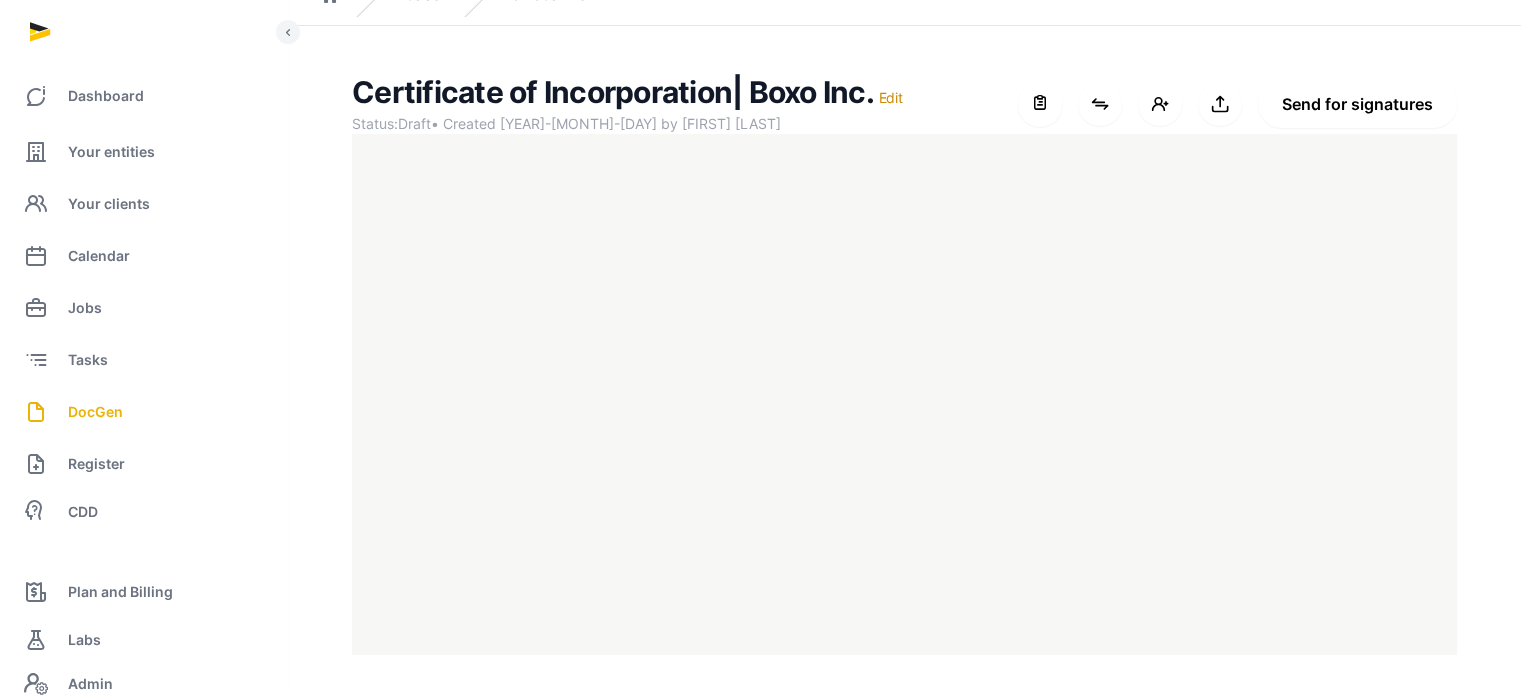click on "Send for signatures" at bounding box center (1357, 104) 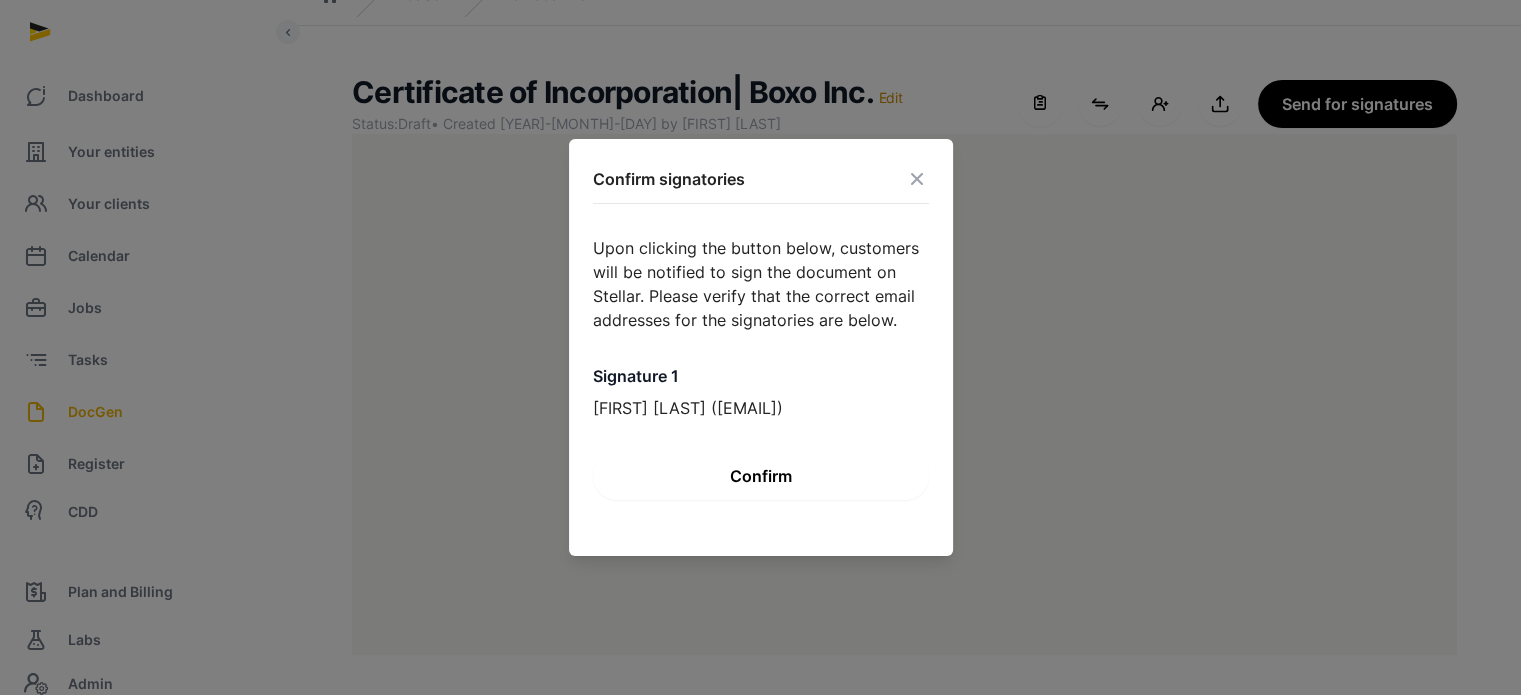 click on "Confirm" at bounding box center [761, 476] 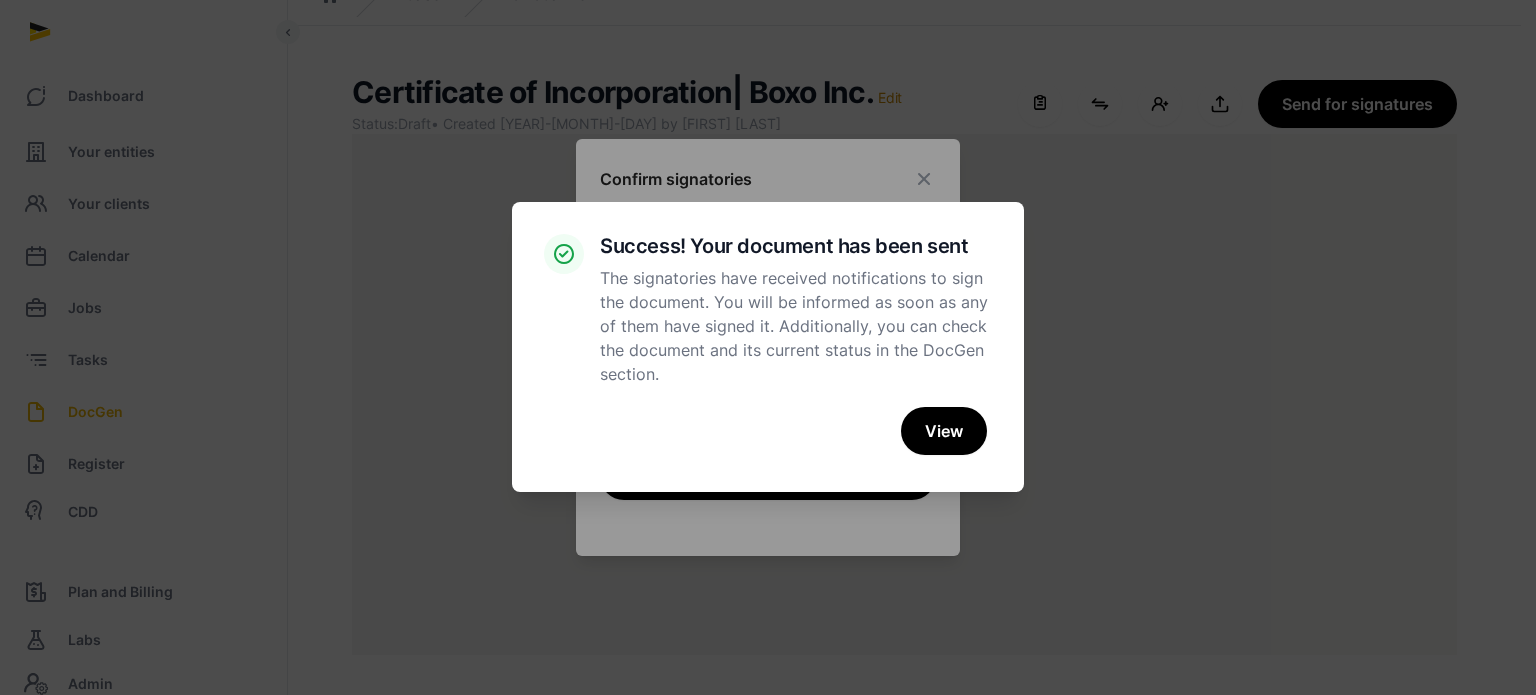 click on "×
Success! Your document has been sent
The signatories have received notifications to sign the document. You will be informed as soon as any of them have signed it. Additionally, you can check the document and its current status in the DocGen section.
Cancel No View" at bounding box center [768, 347] 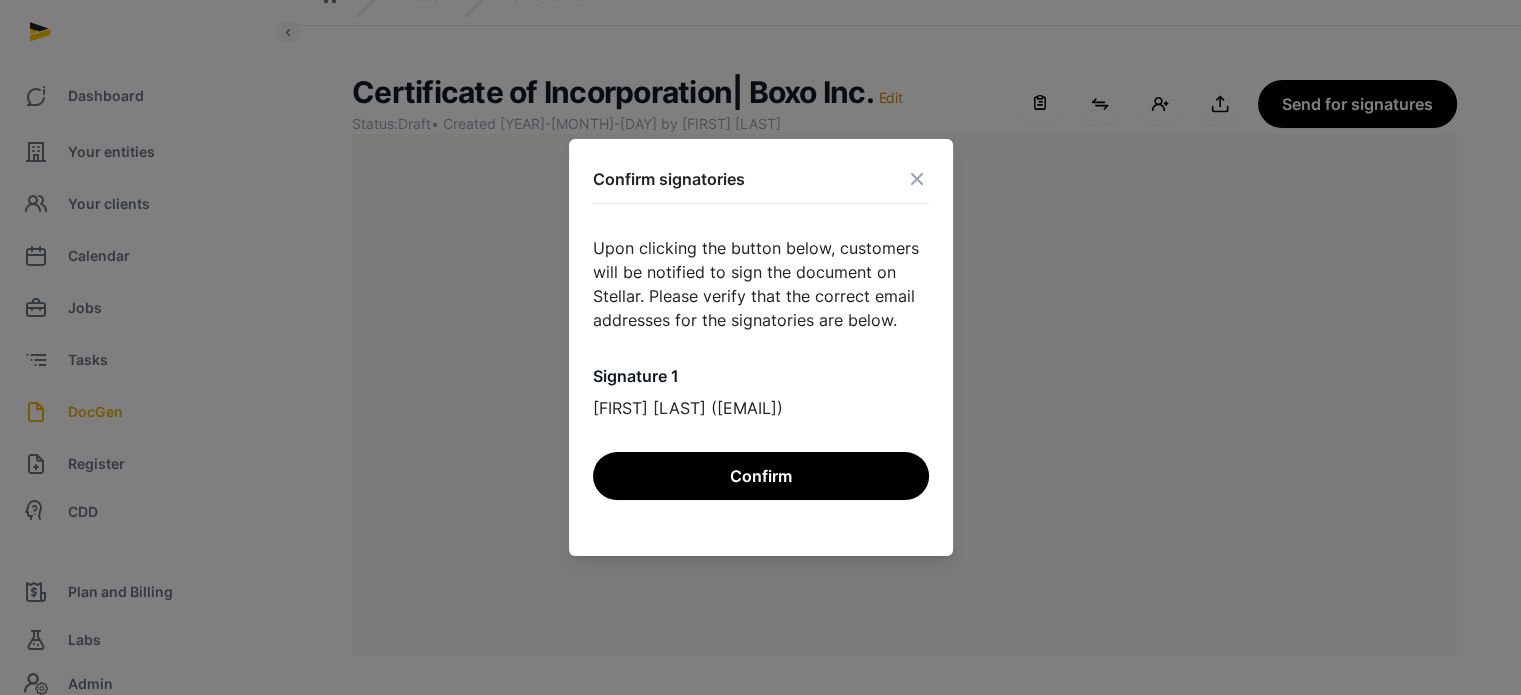 click at bounding box center (917, 179) 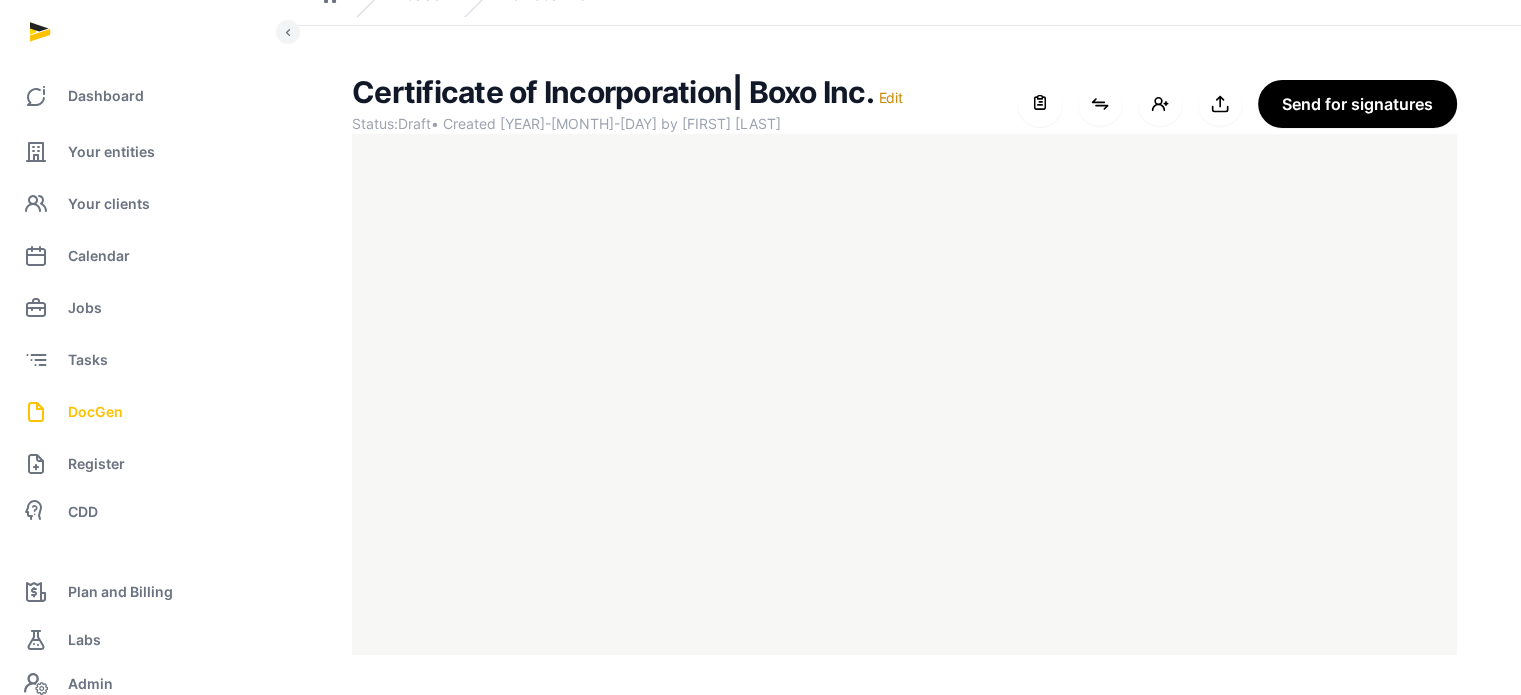 click on "DocGen" at bounding box center (95, 412) 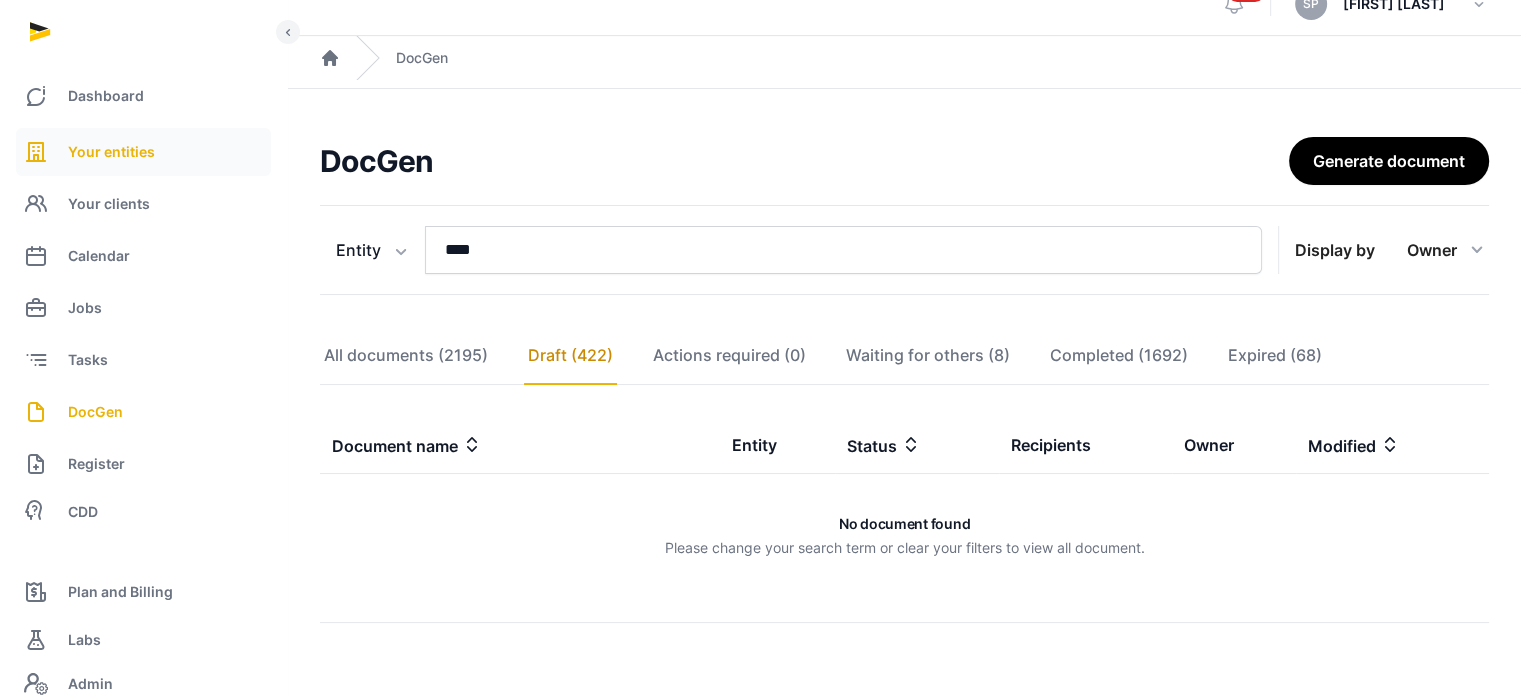 click on "Your entities" at bounding box center [111, 152] 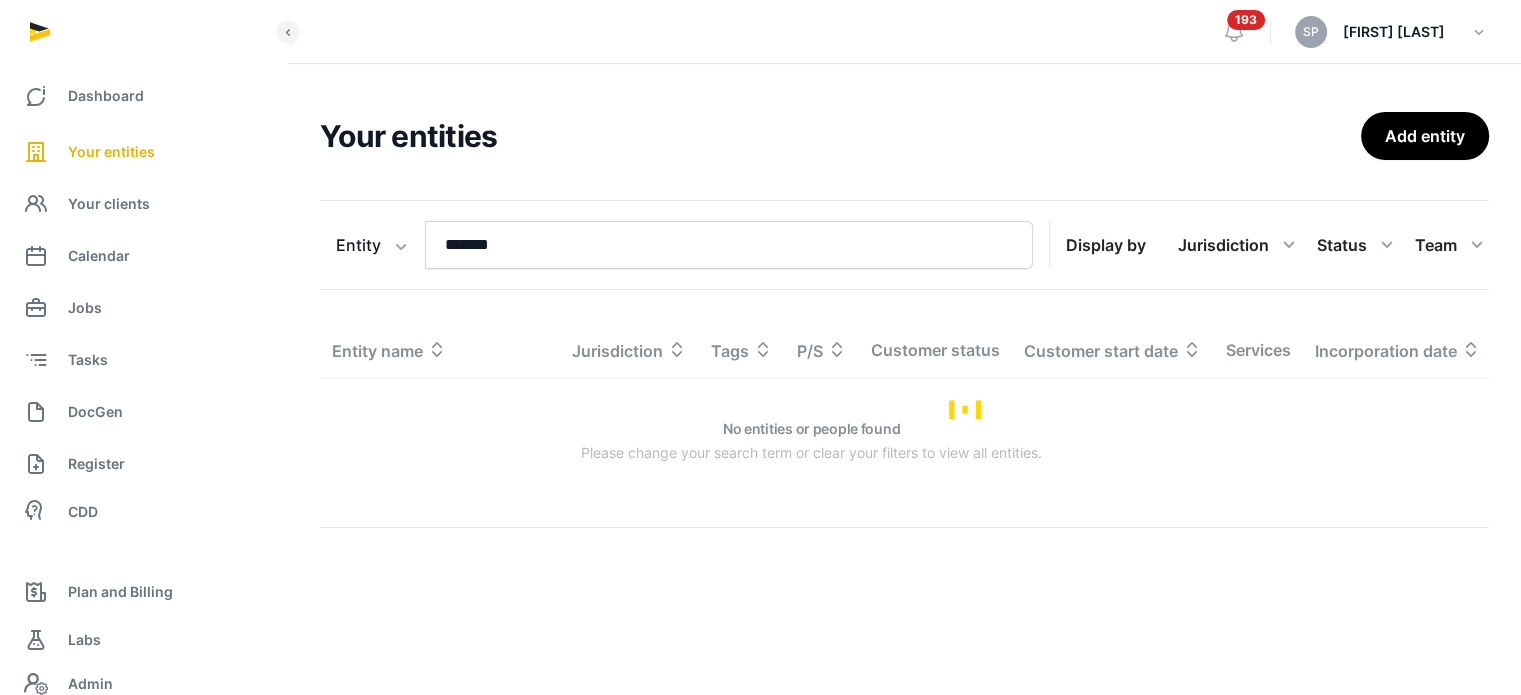 scroll, scrollTop: 0, scrollLeft: 0, axis: both 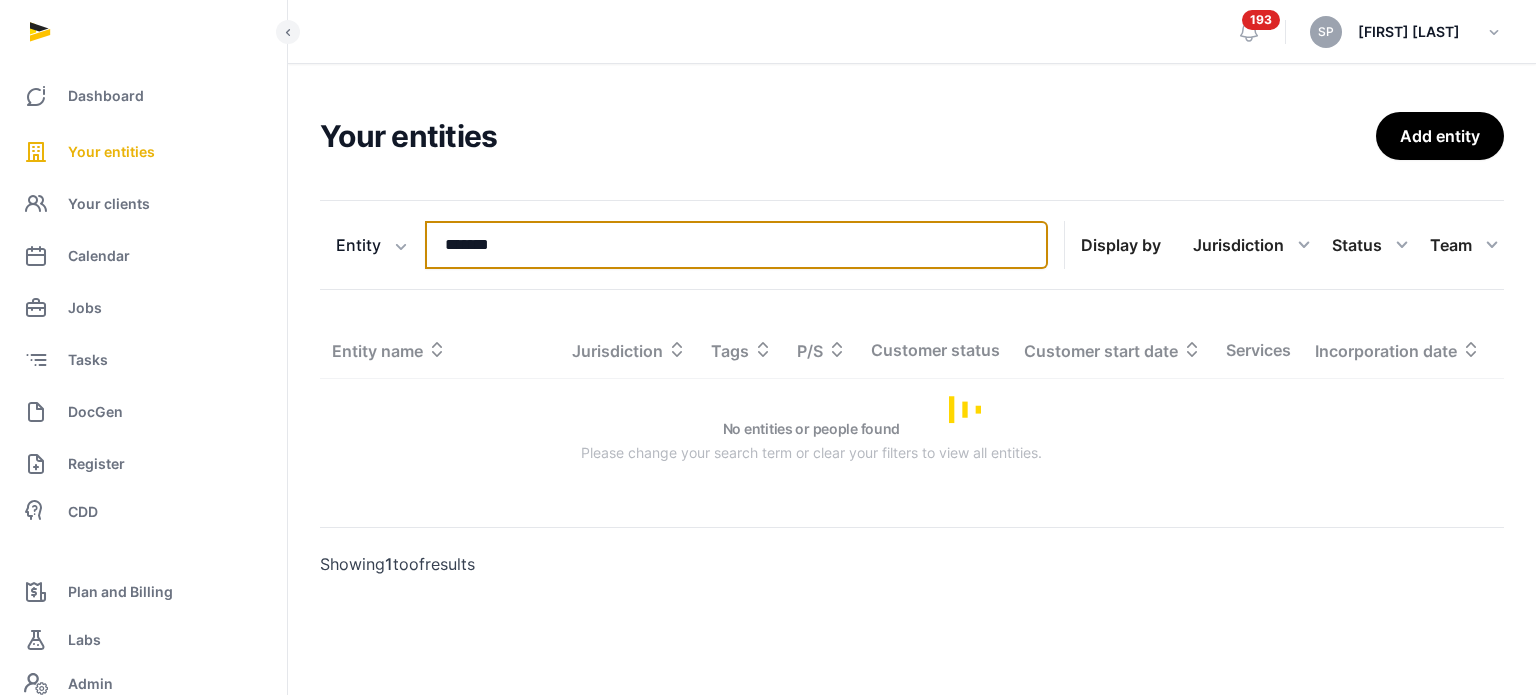 click on "*******" at bounding box center [736, 245] 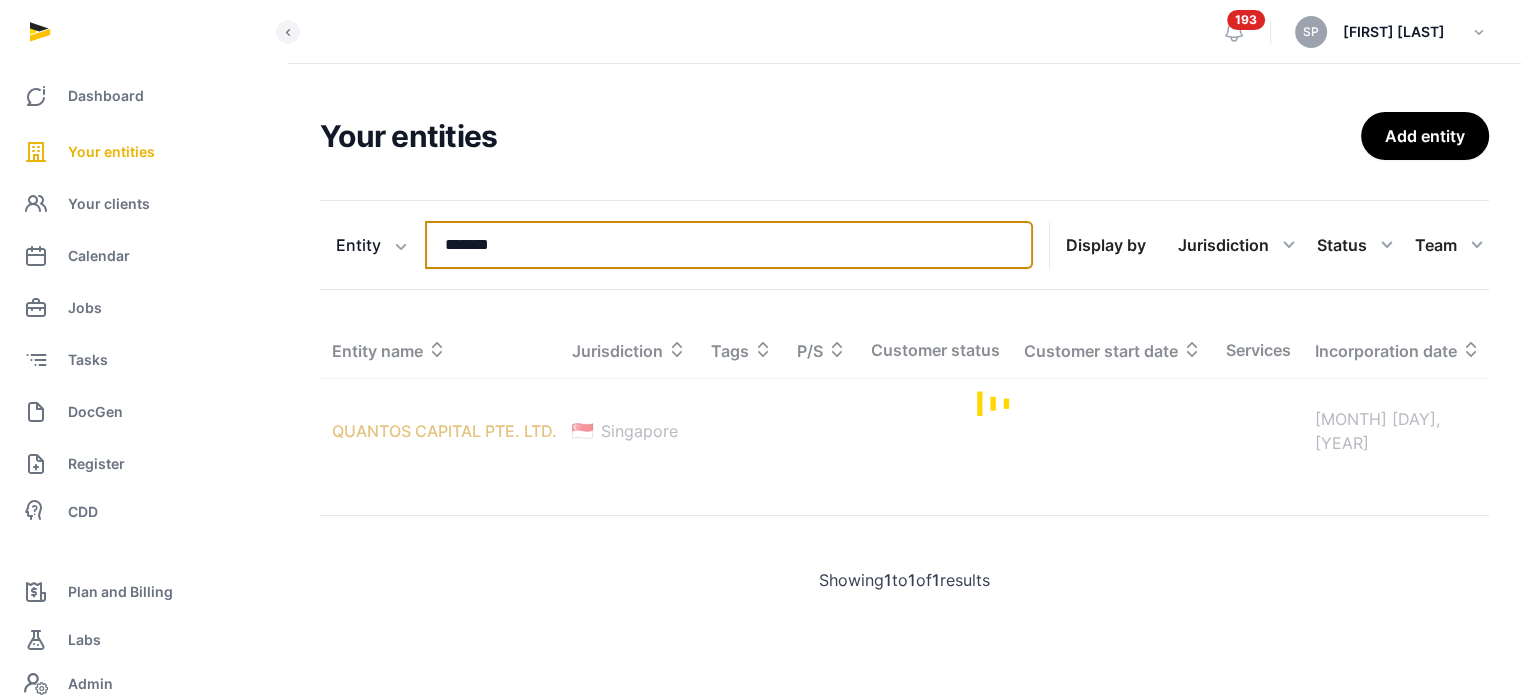 click on "*******" at bounding box center (729, 245) 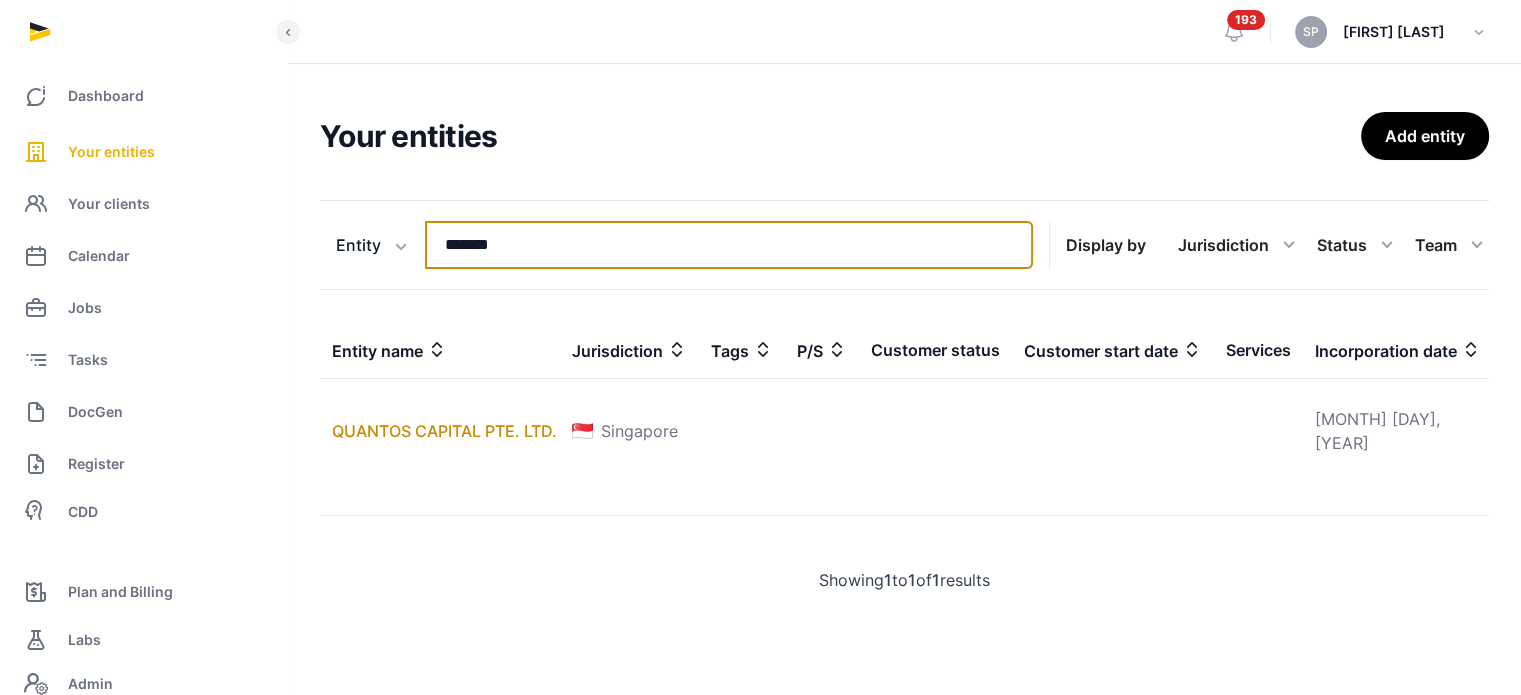 click on "*******" at bounding box center [729, 245] 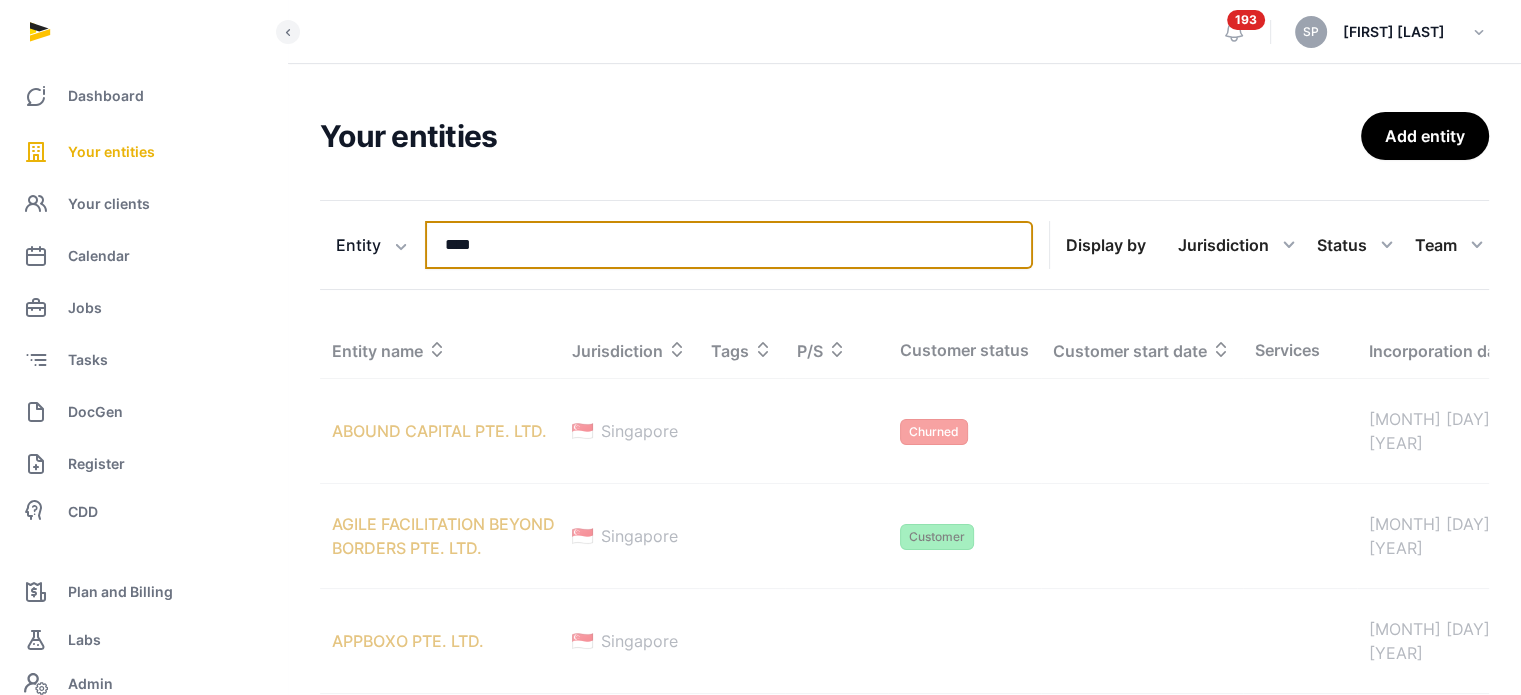 type on "****" 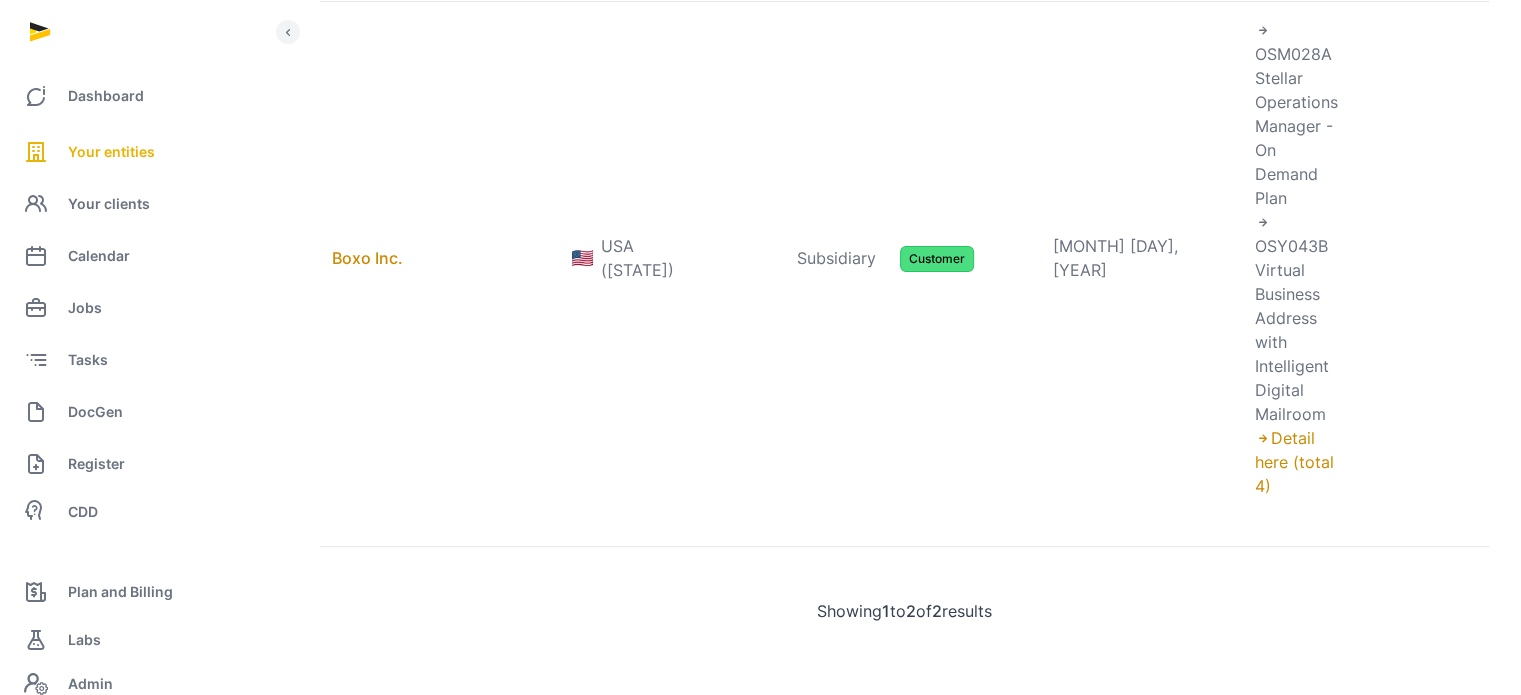 scroll, scrollTop: 493, scrollLeft: 0, axis: vertical 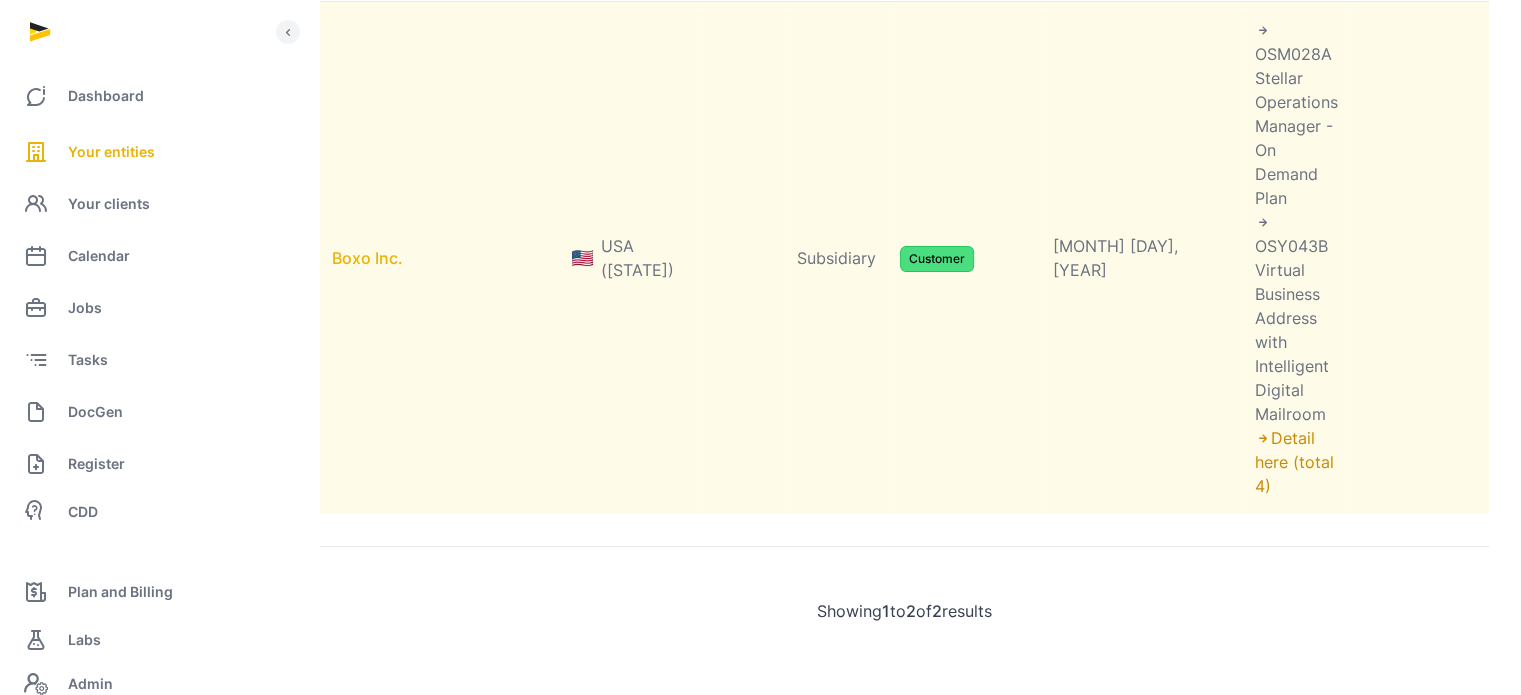 click on "Boxo Inc." at bounding box center [367, 258] 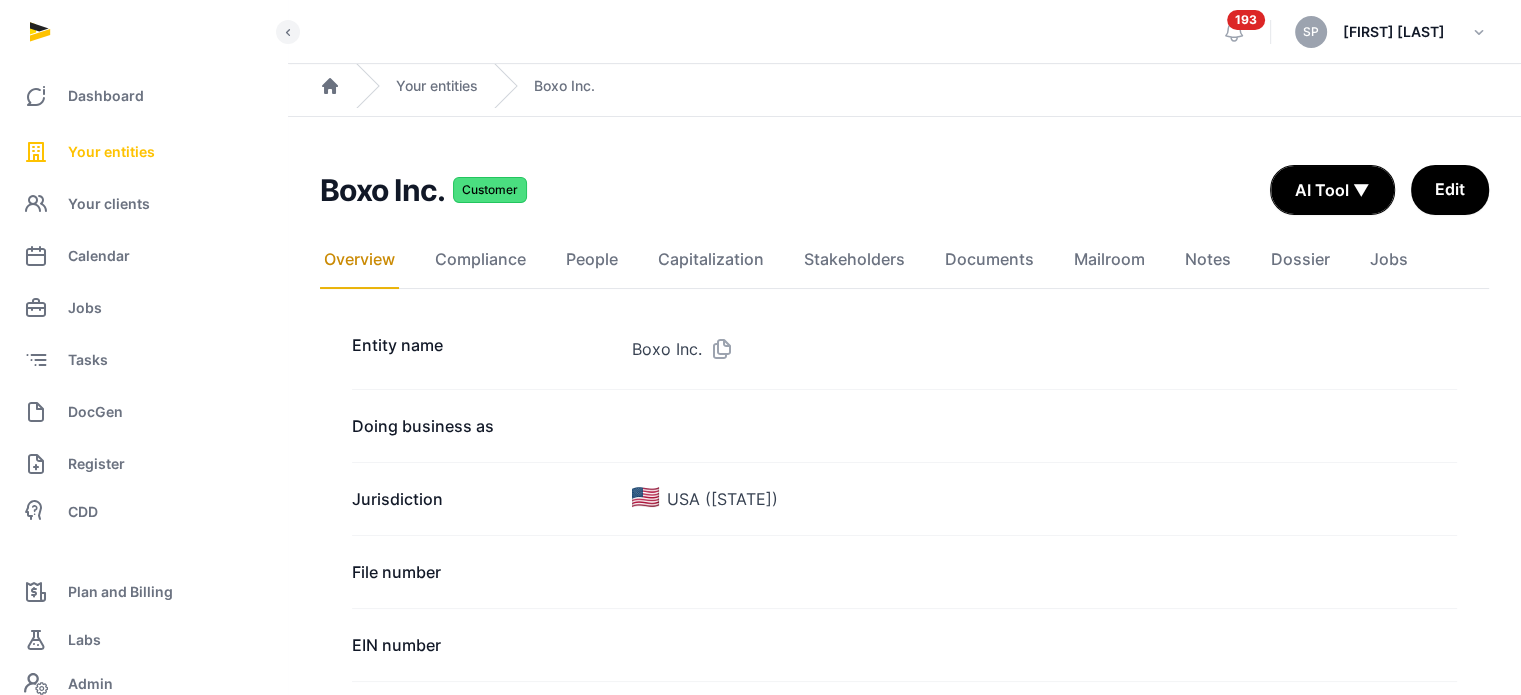 click on "Your entities" at bounding box center [111, 152] 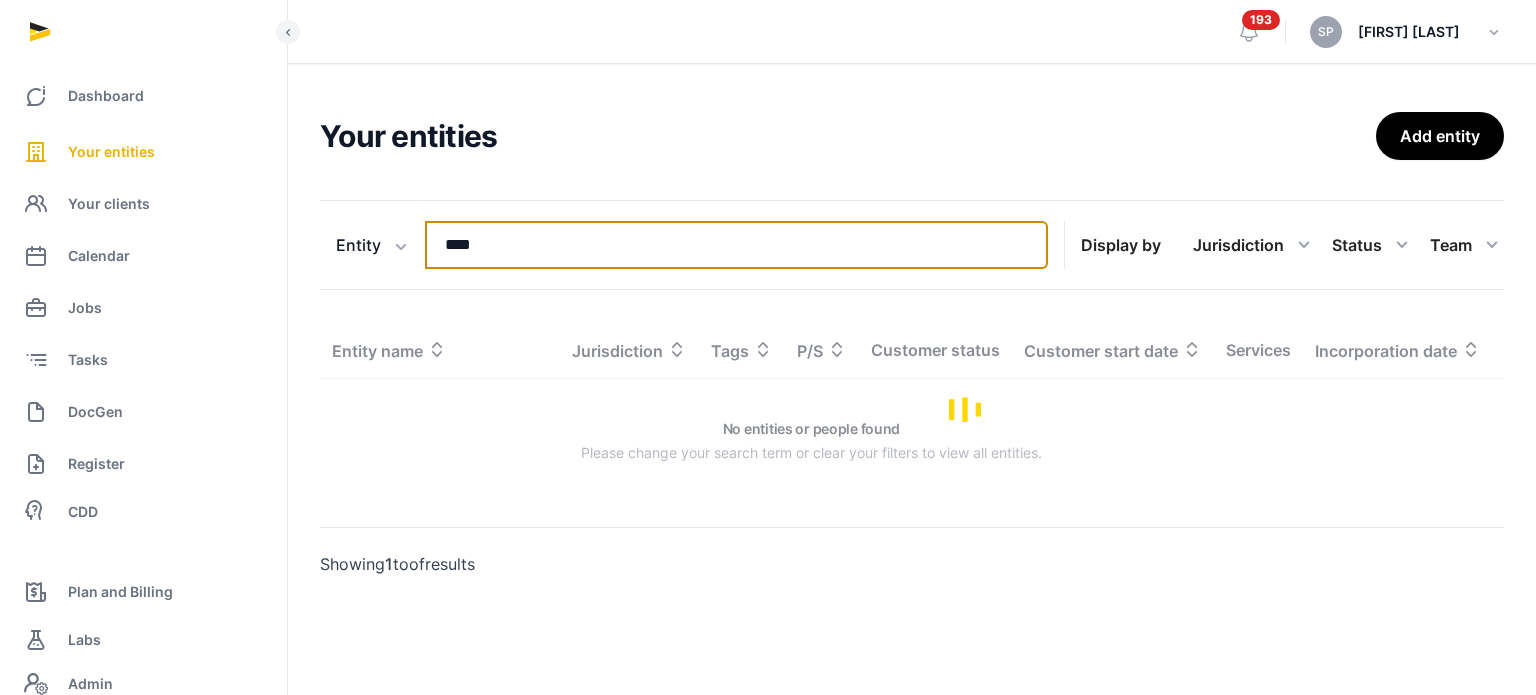 click on "****" at bounding box center [736, 245] 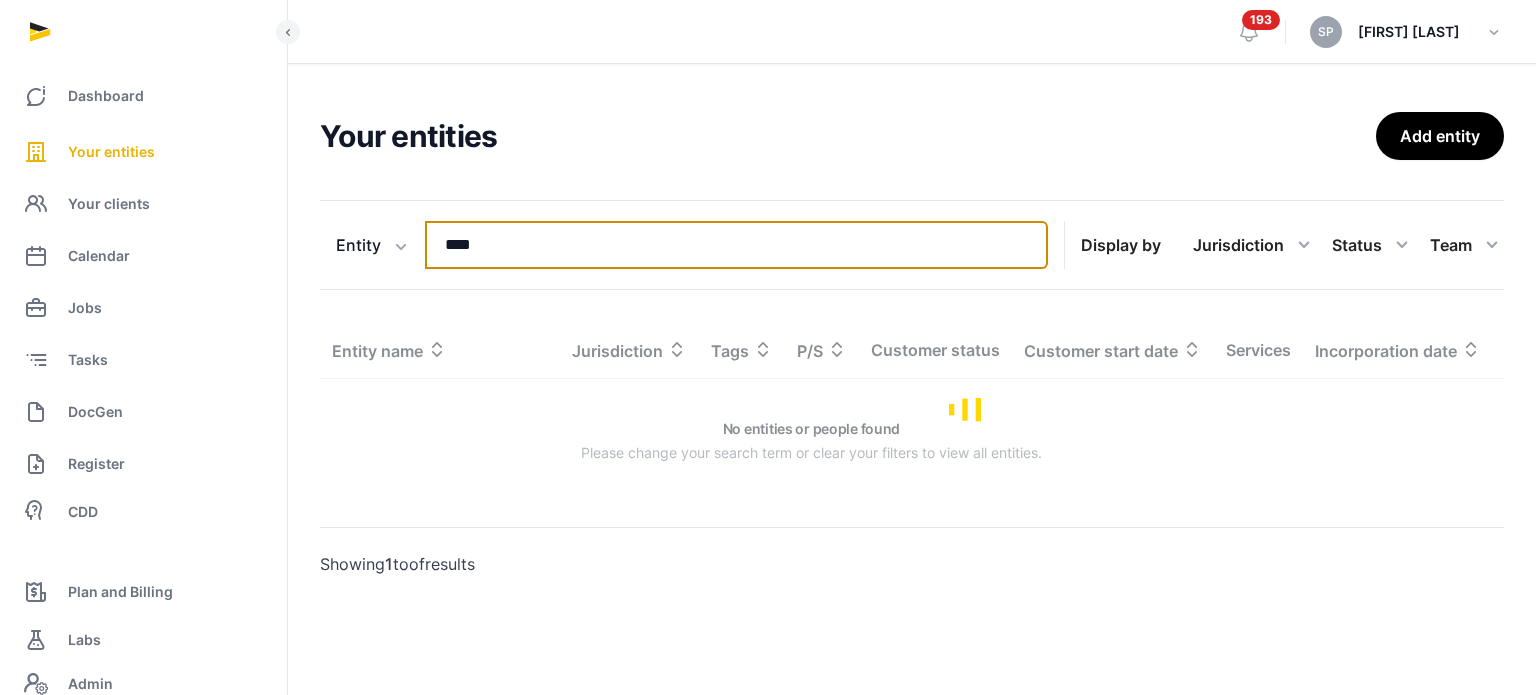 click on "****" at bounding box center (736, 245) 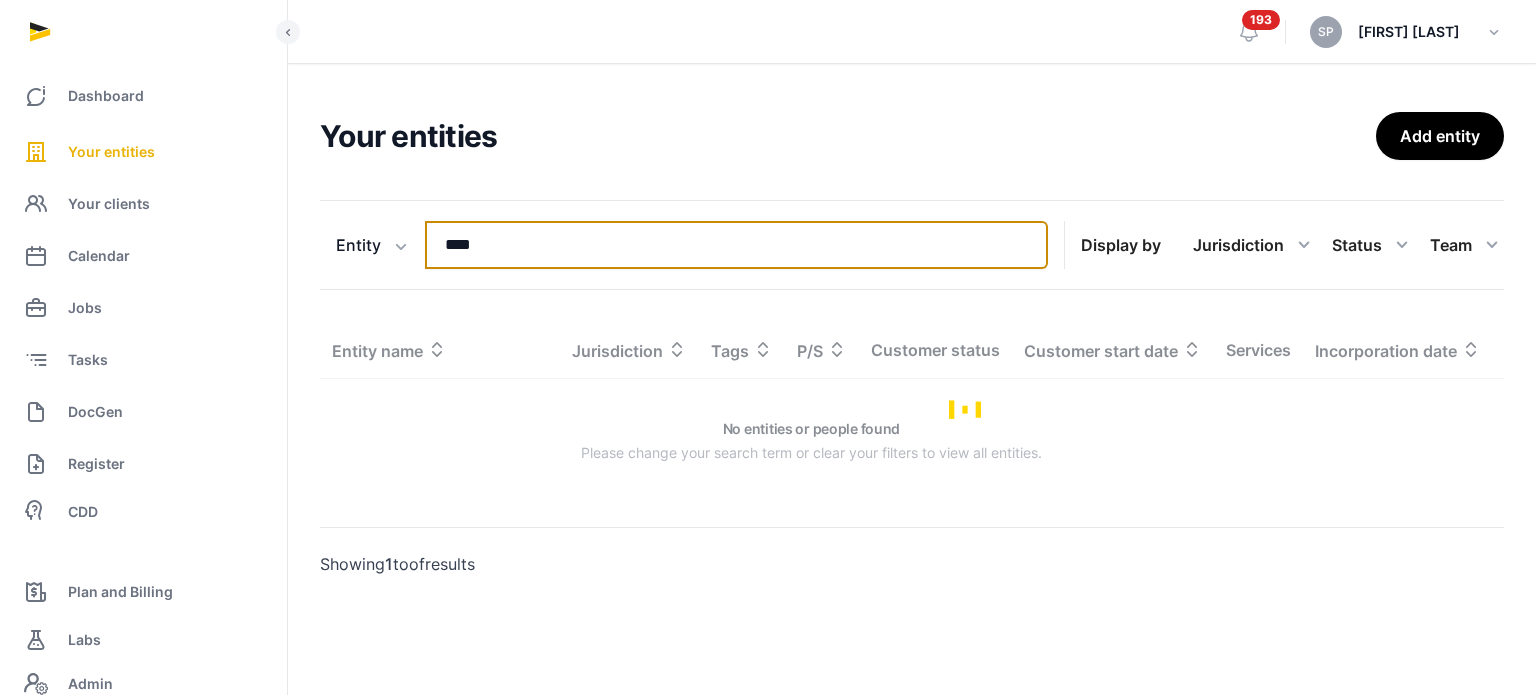 click on "****" at bounding box center (736, 245) 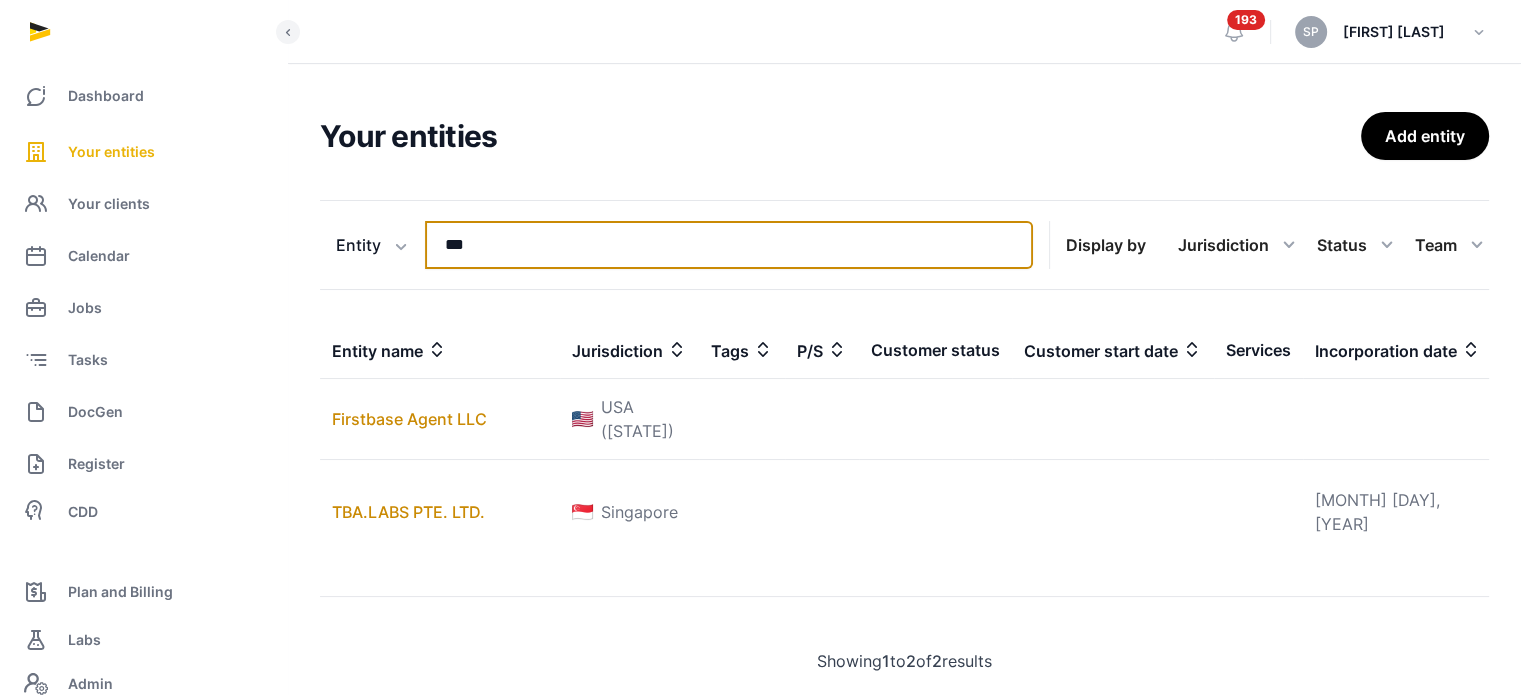 type on "***" 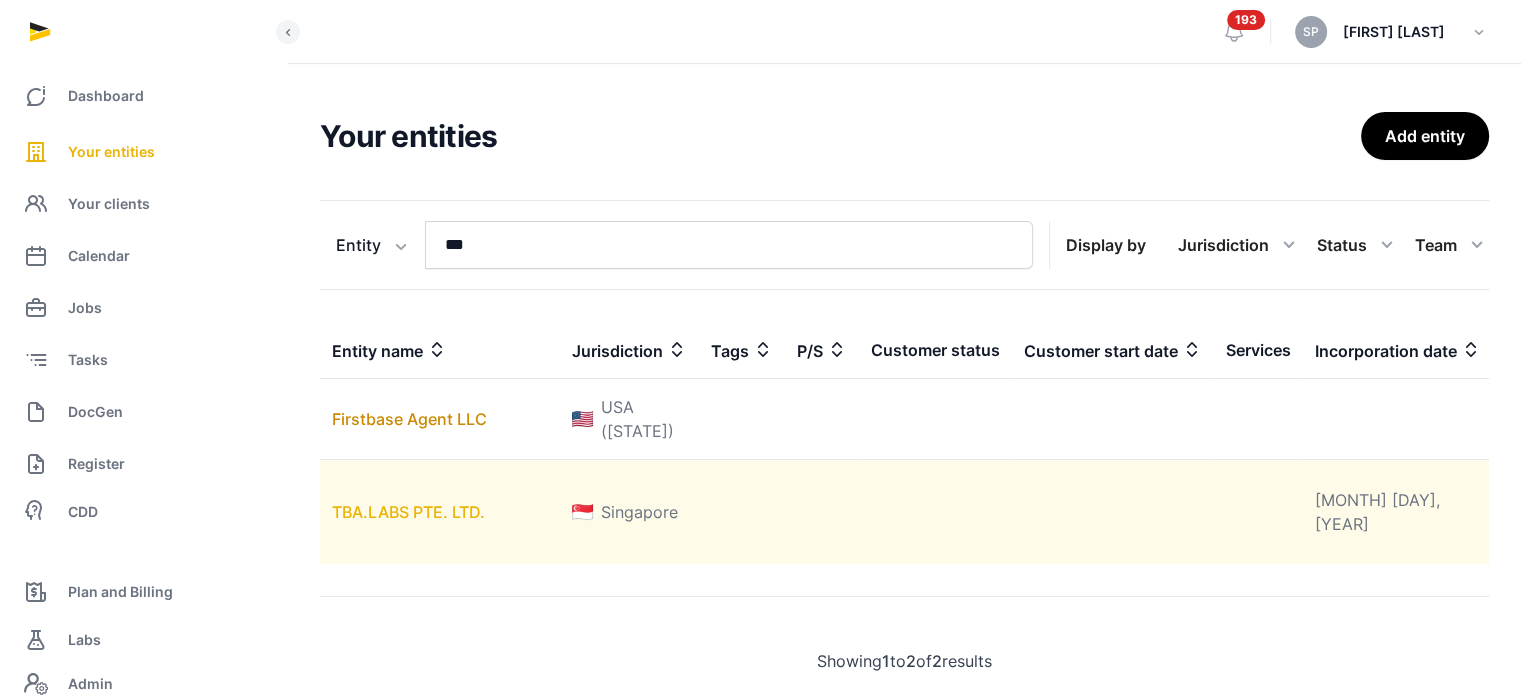 click on "TBA.LABS PTE. LTD." at bounding box center [408, 512] 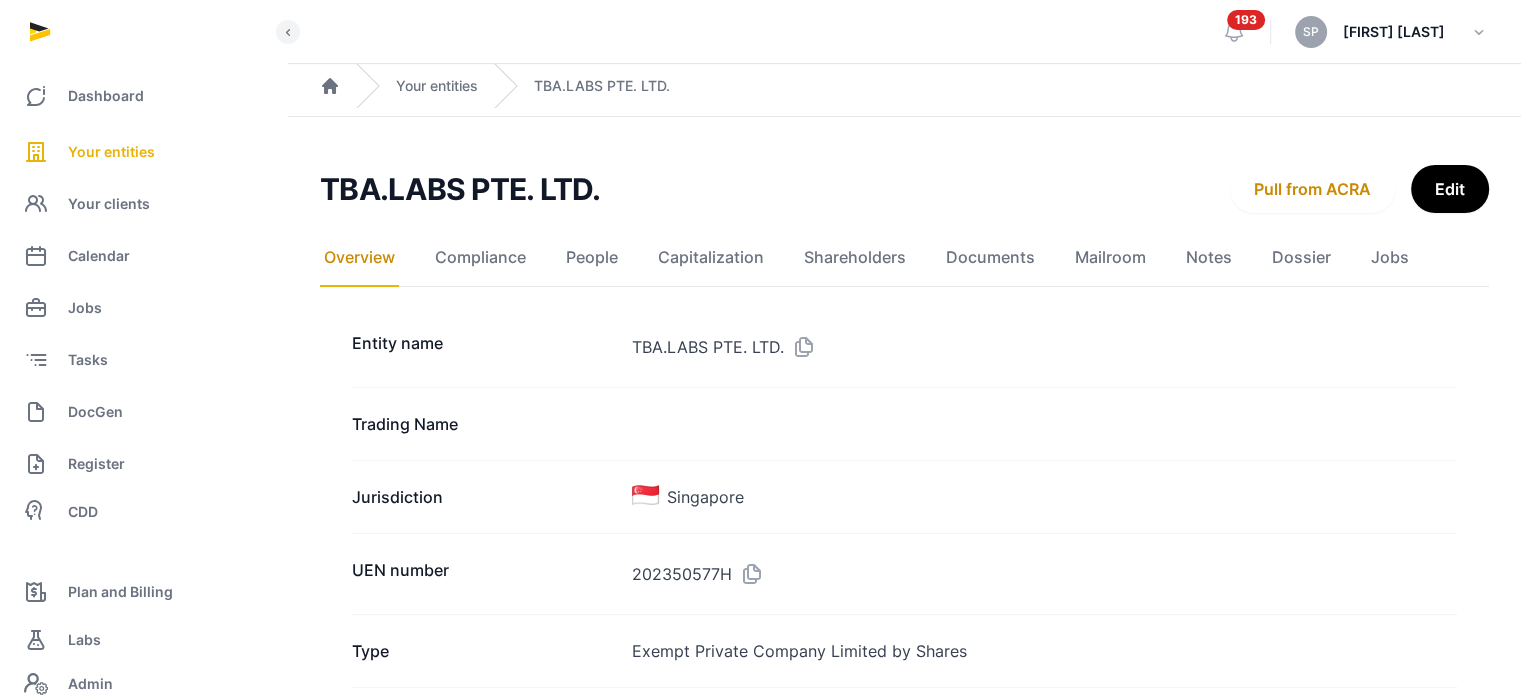 click at bounding box center [748, 574] 